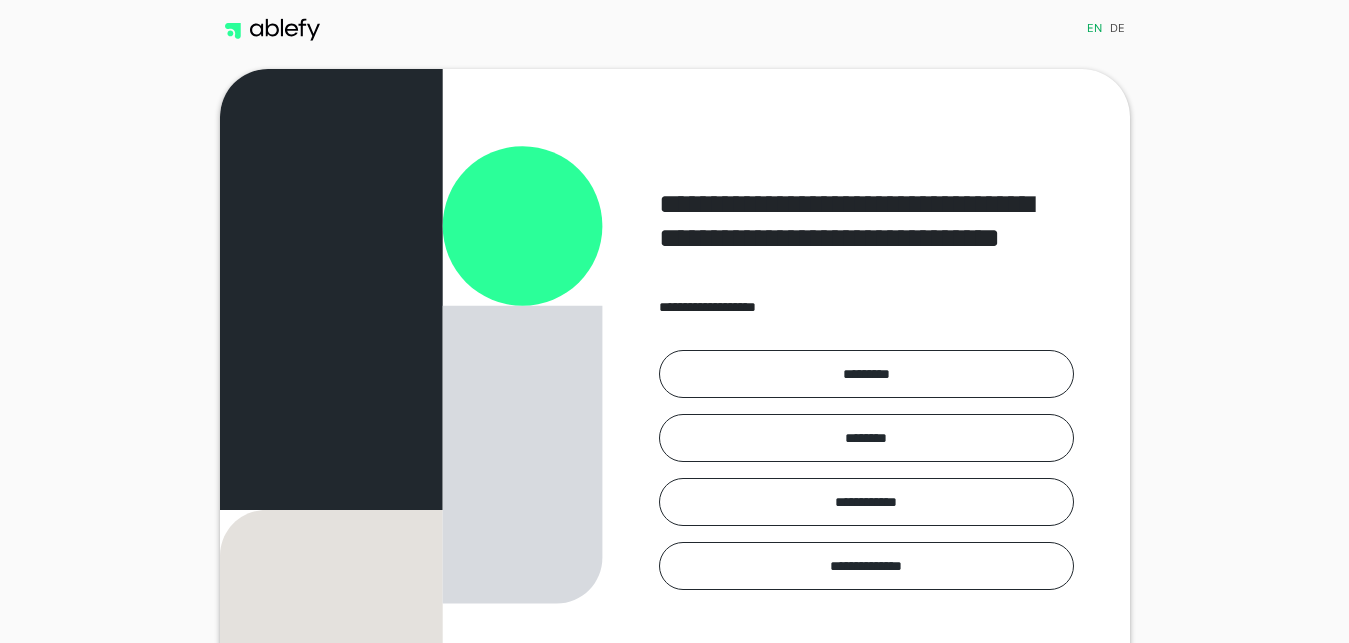 scroll, scrollTop: 0, scrollLeft: 0, axis: both 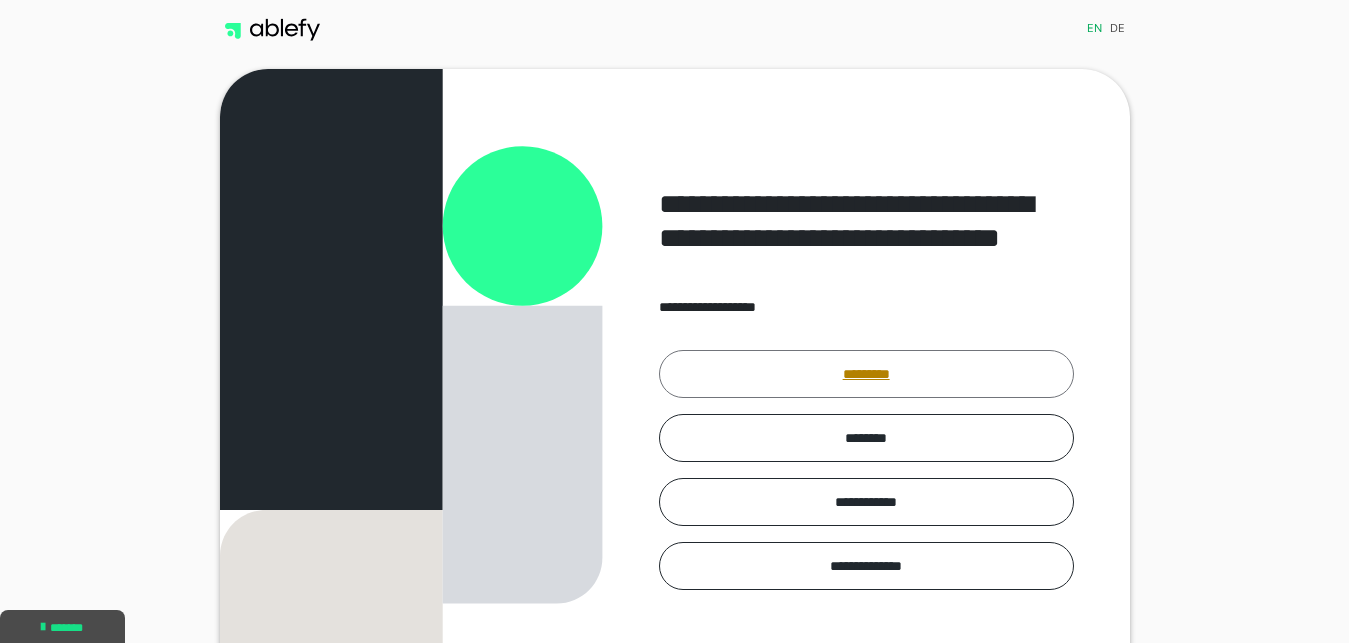 click on "*********" at bounding box center [866, 374] 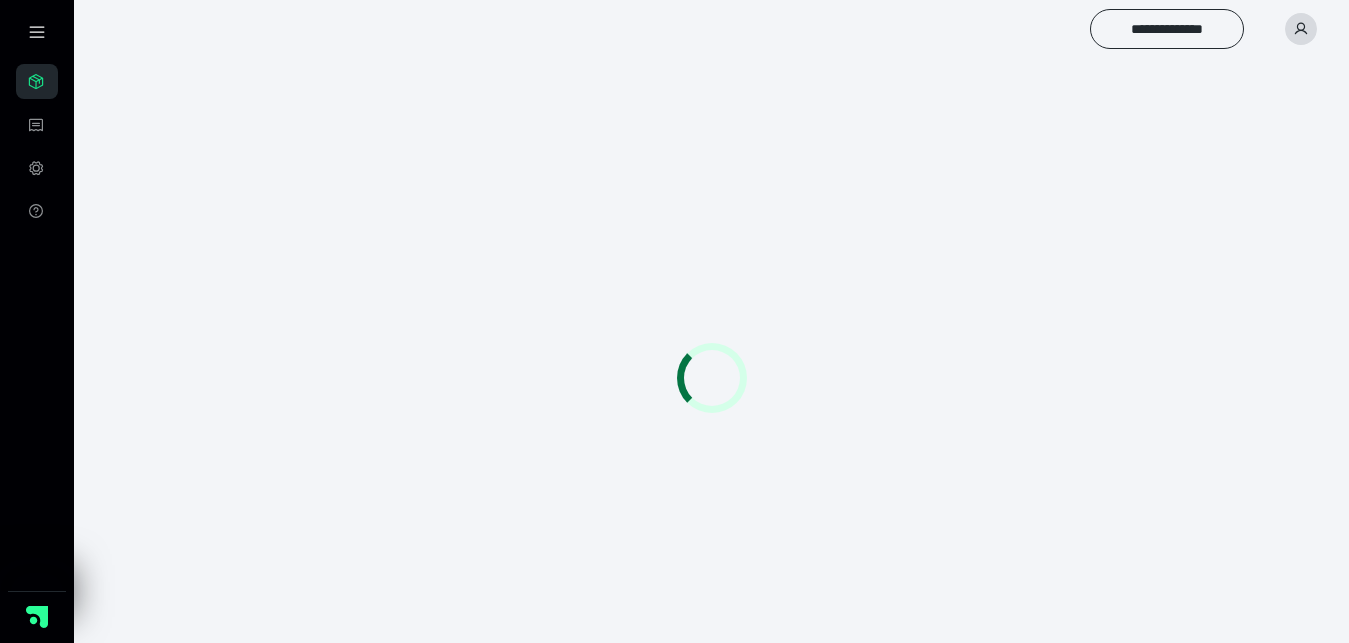 scroll, scrollTop: 0, scrollLeft: 0, axis: both 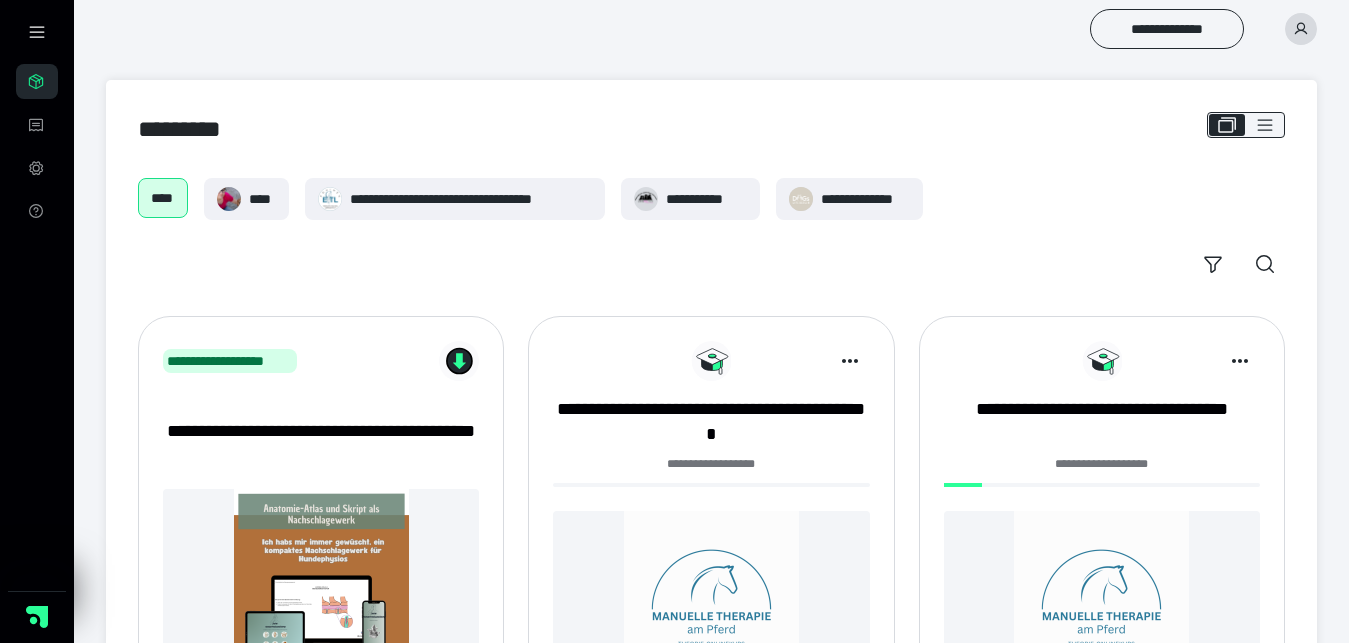 click at bounding box center (1102, 598) 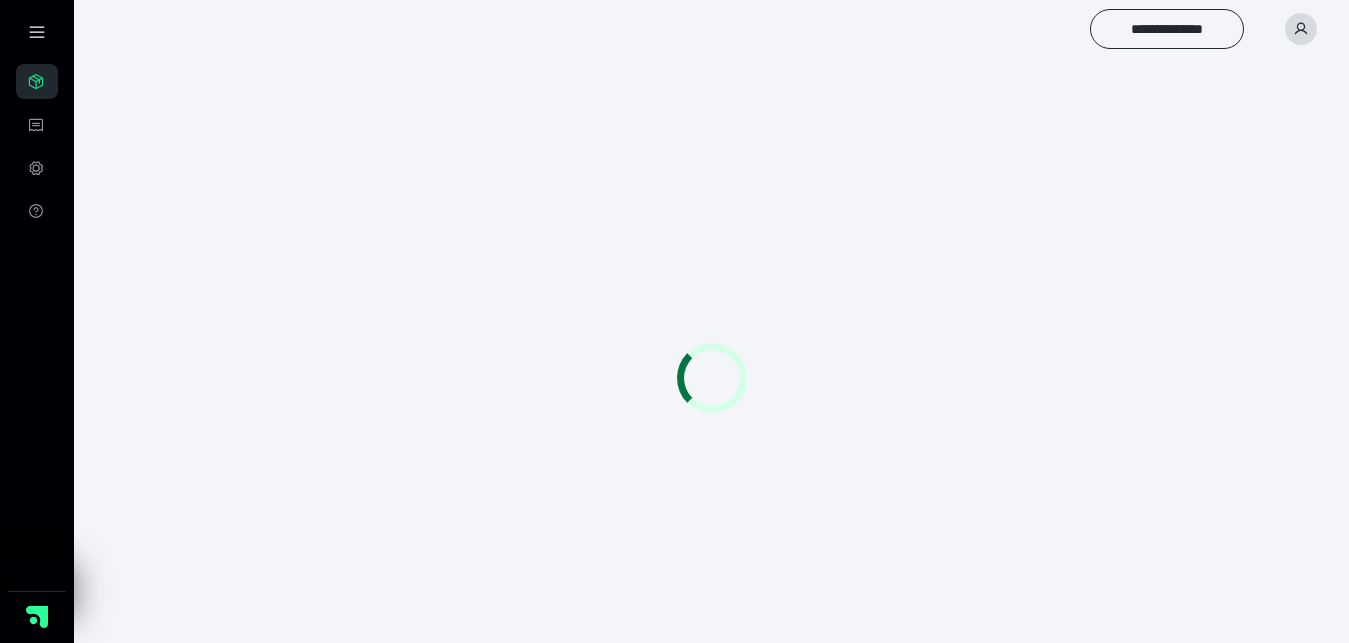 scroll, scrollTop: 0, scrollLeft: 0, axis: both 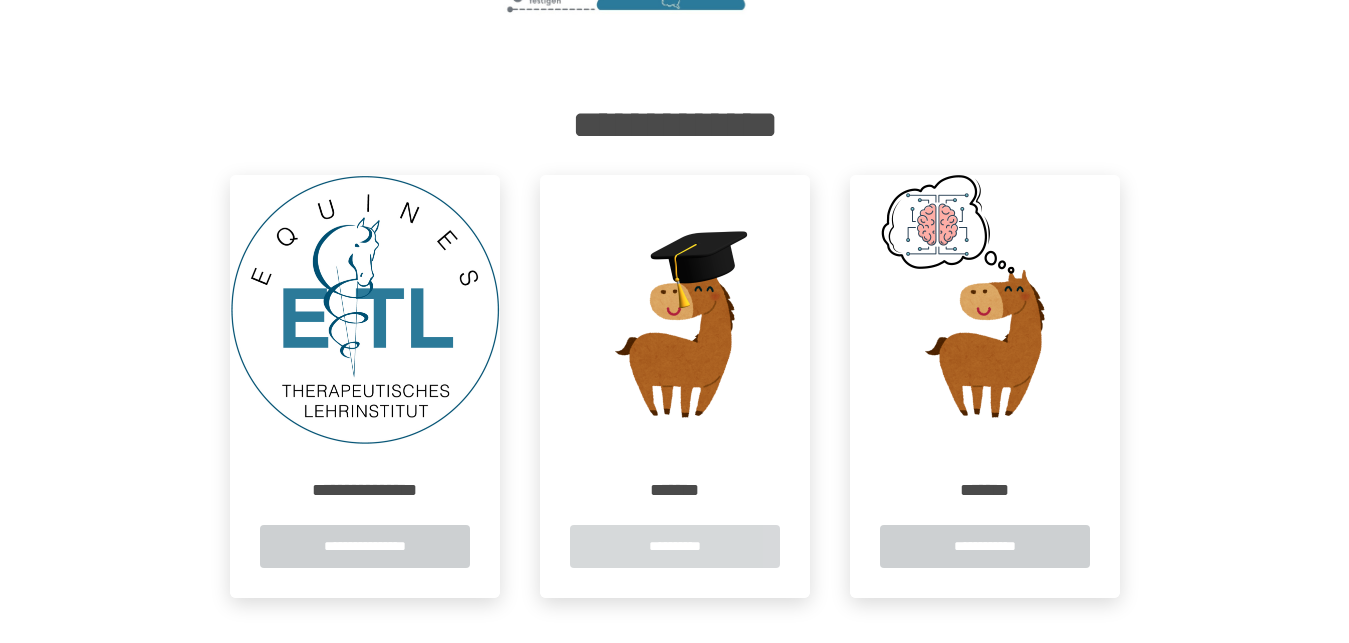 click on "**********" at bounding box center (675, 546) 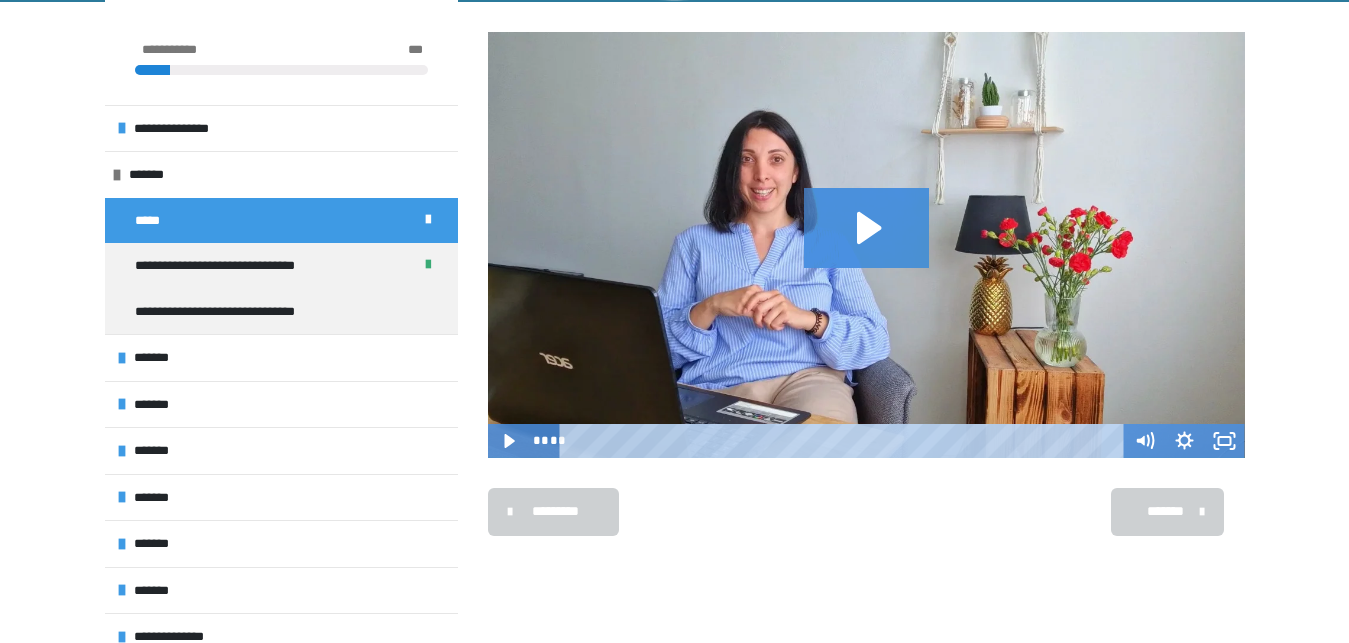 scroll, scrollTop: 306, scrollLeft: 0, axis: vertical 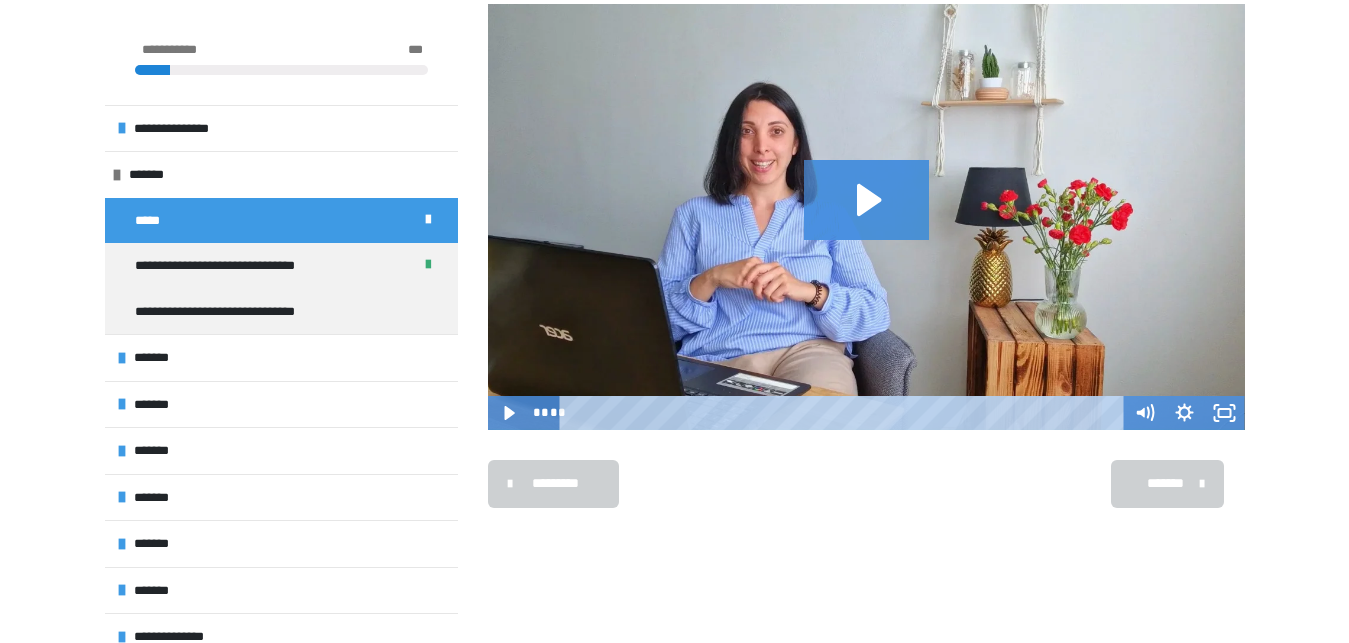 click on "*******" at bounding box center [1165, 483] 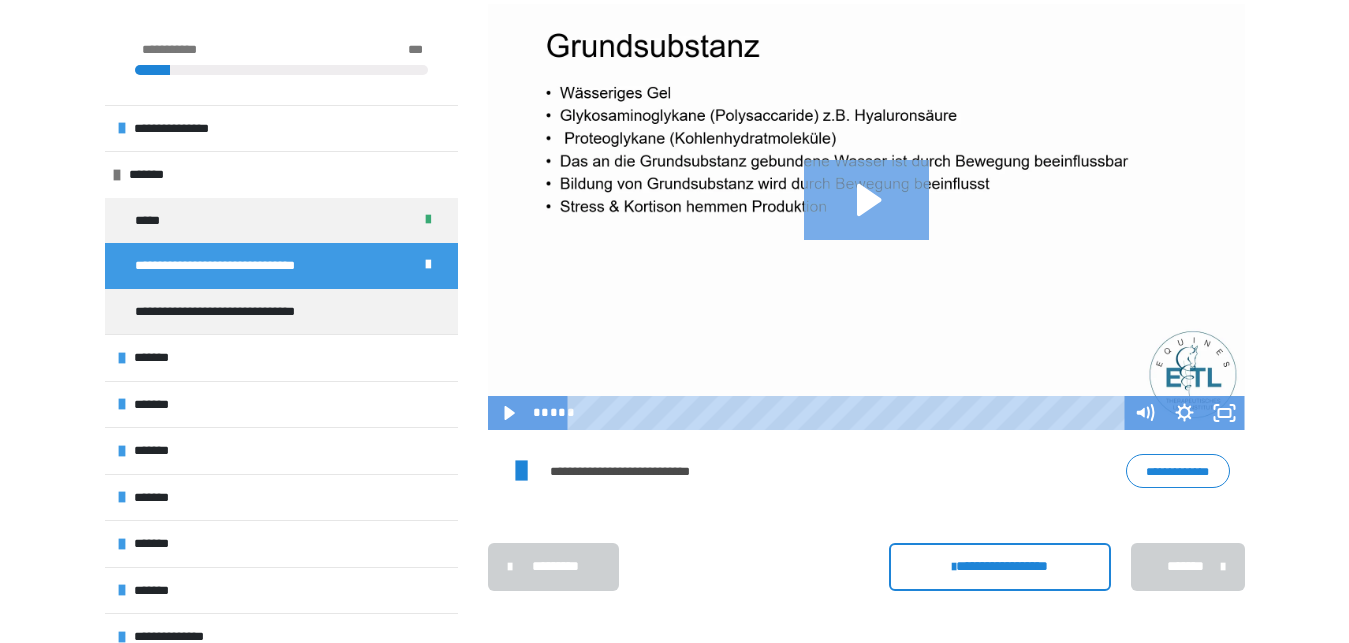 click 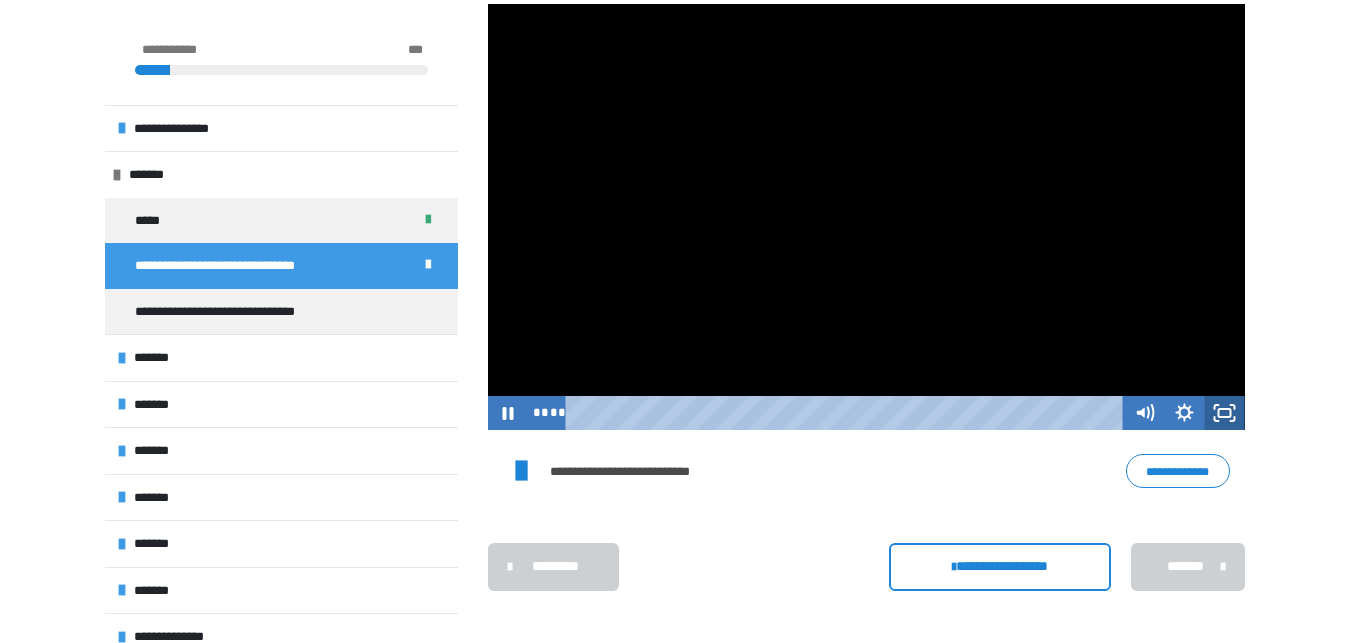 click 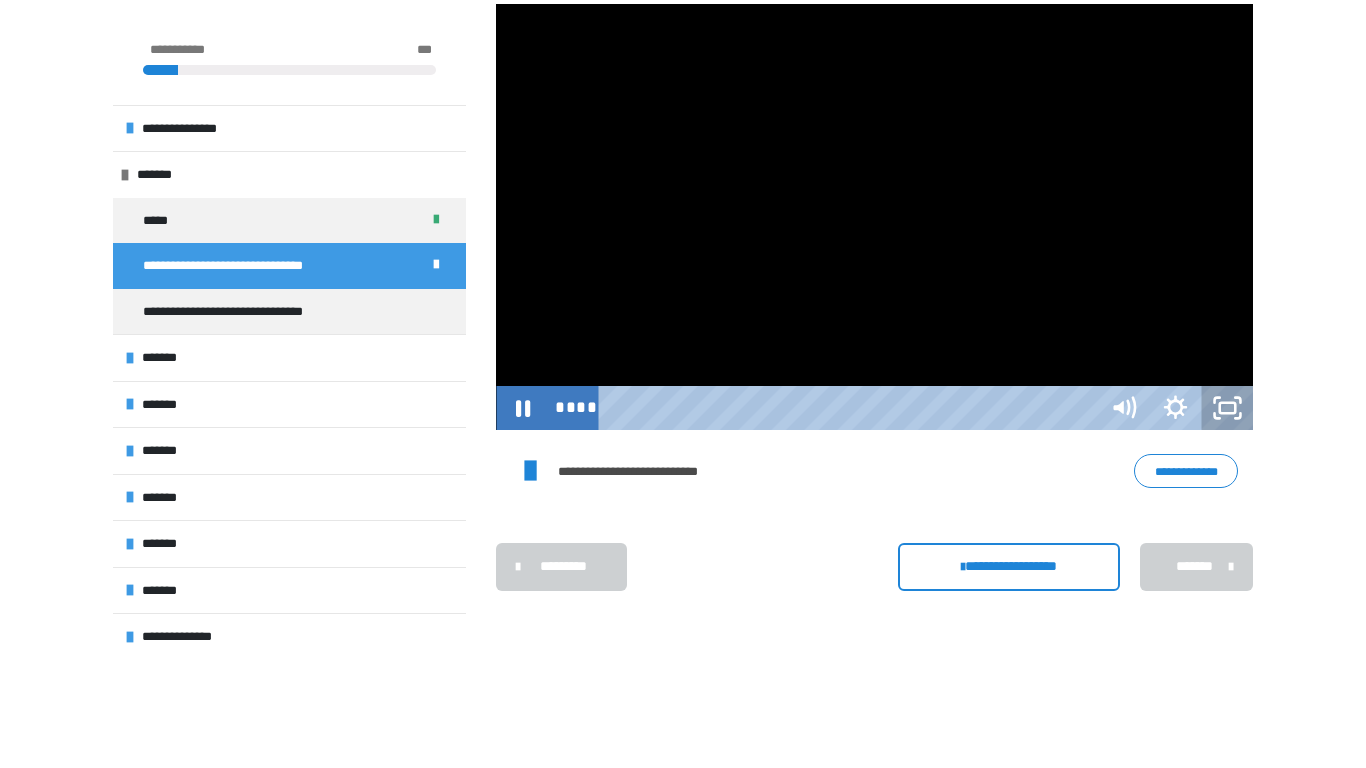 click 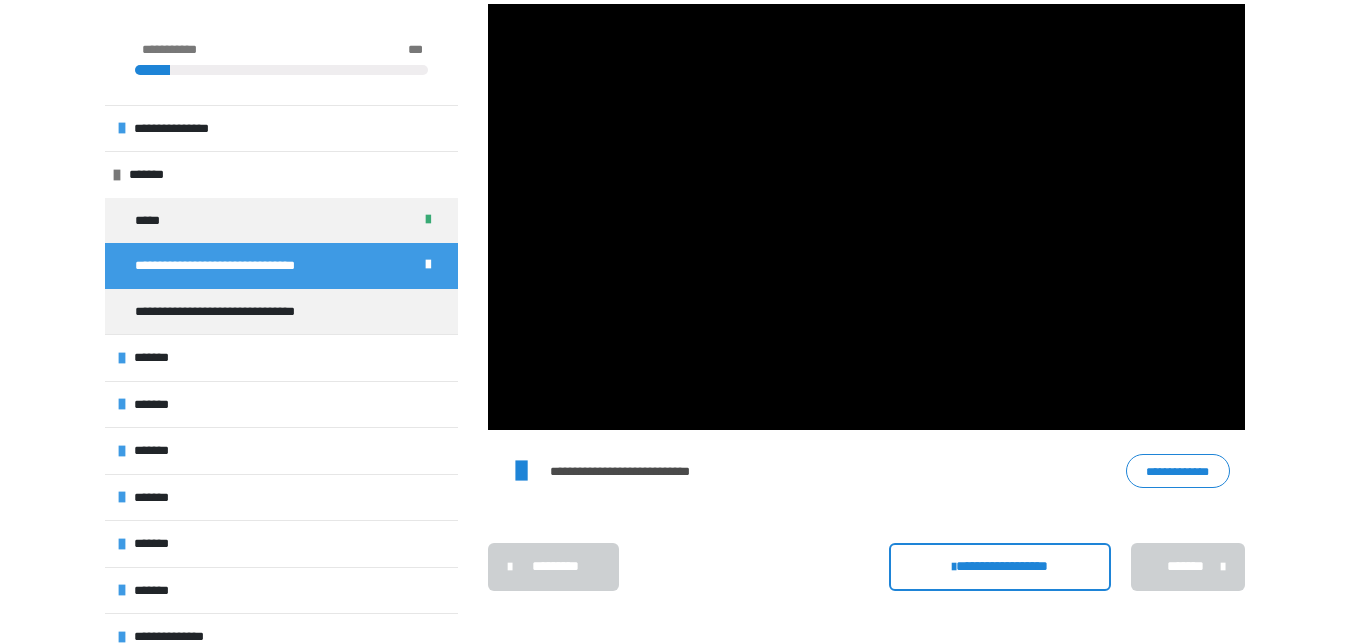 click on "*******" at bounding box center (1185, 566) 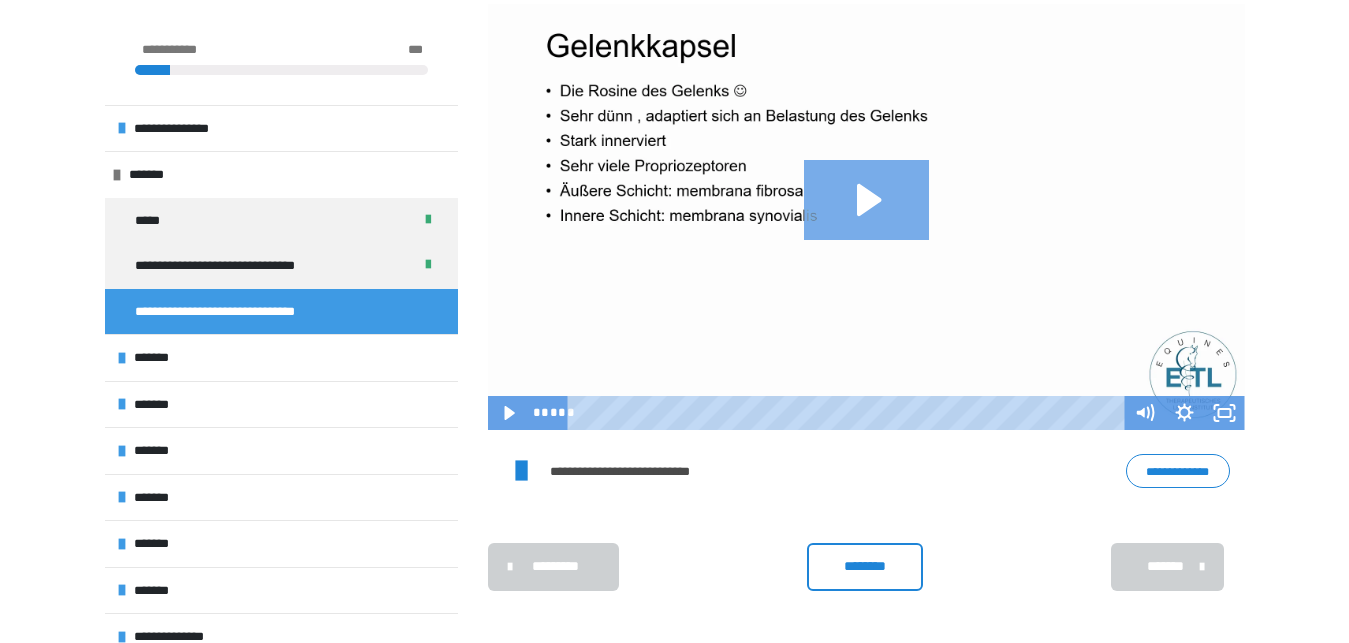 click 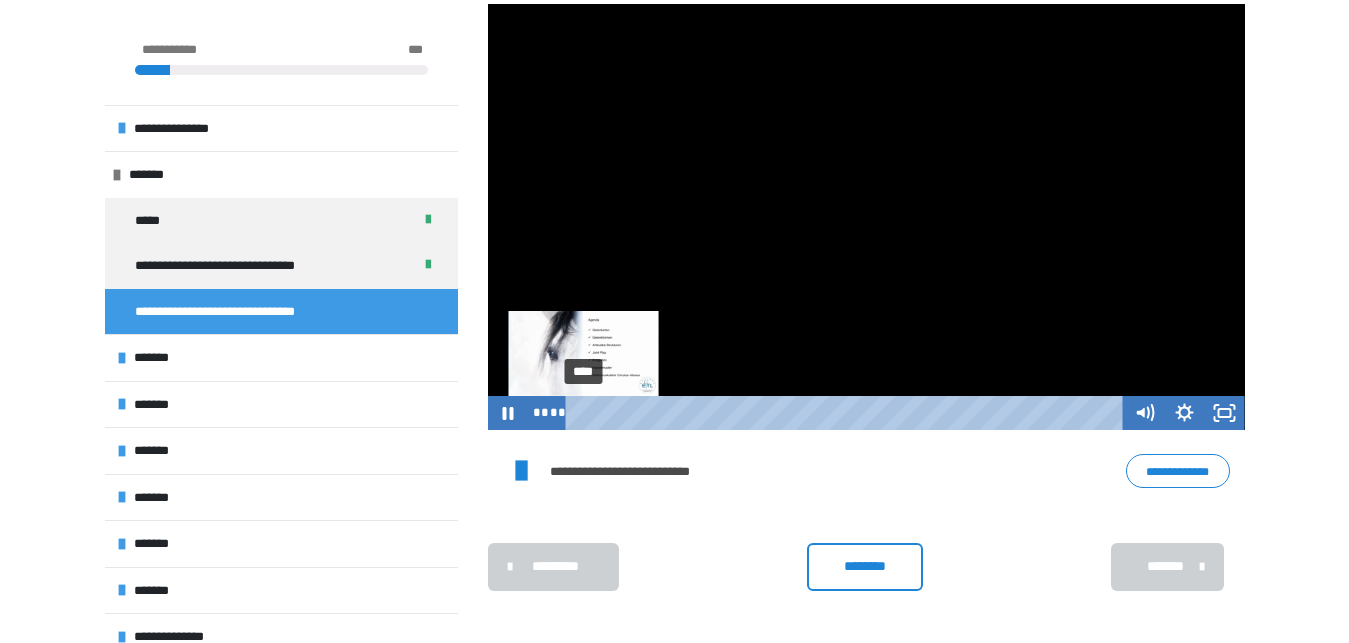click on "****" at bounding box center (847, 413) 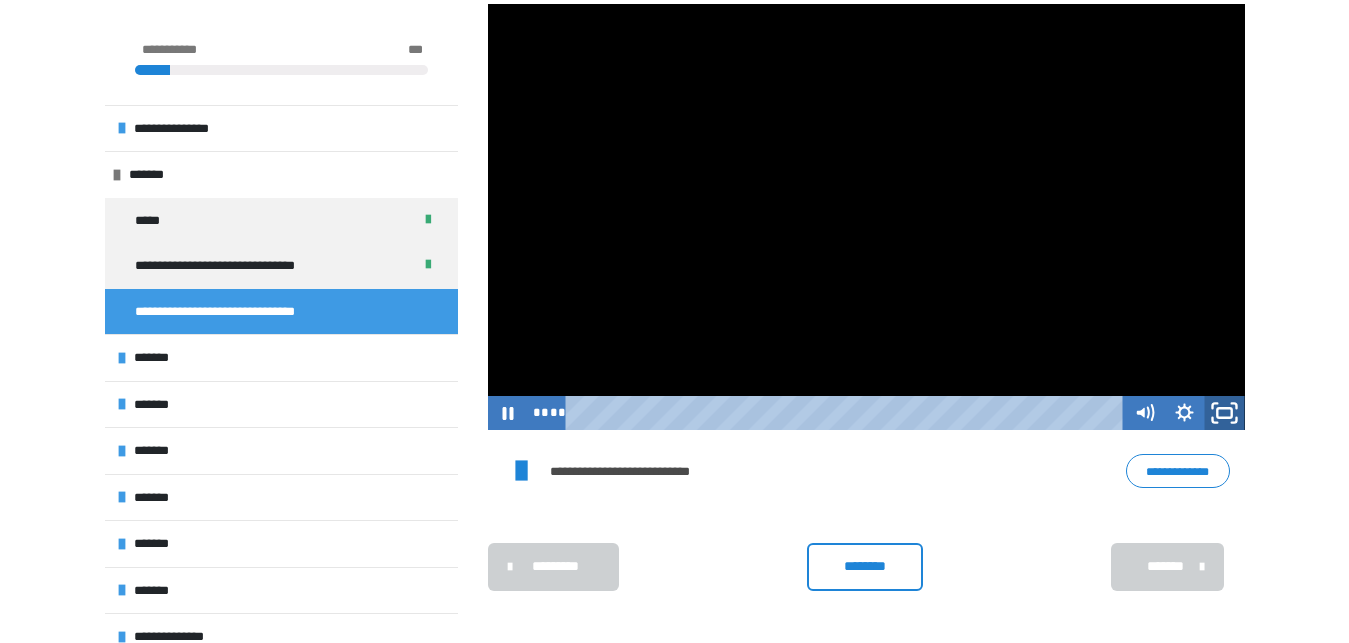 click 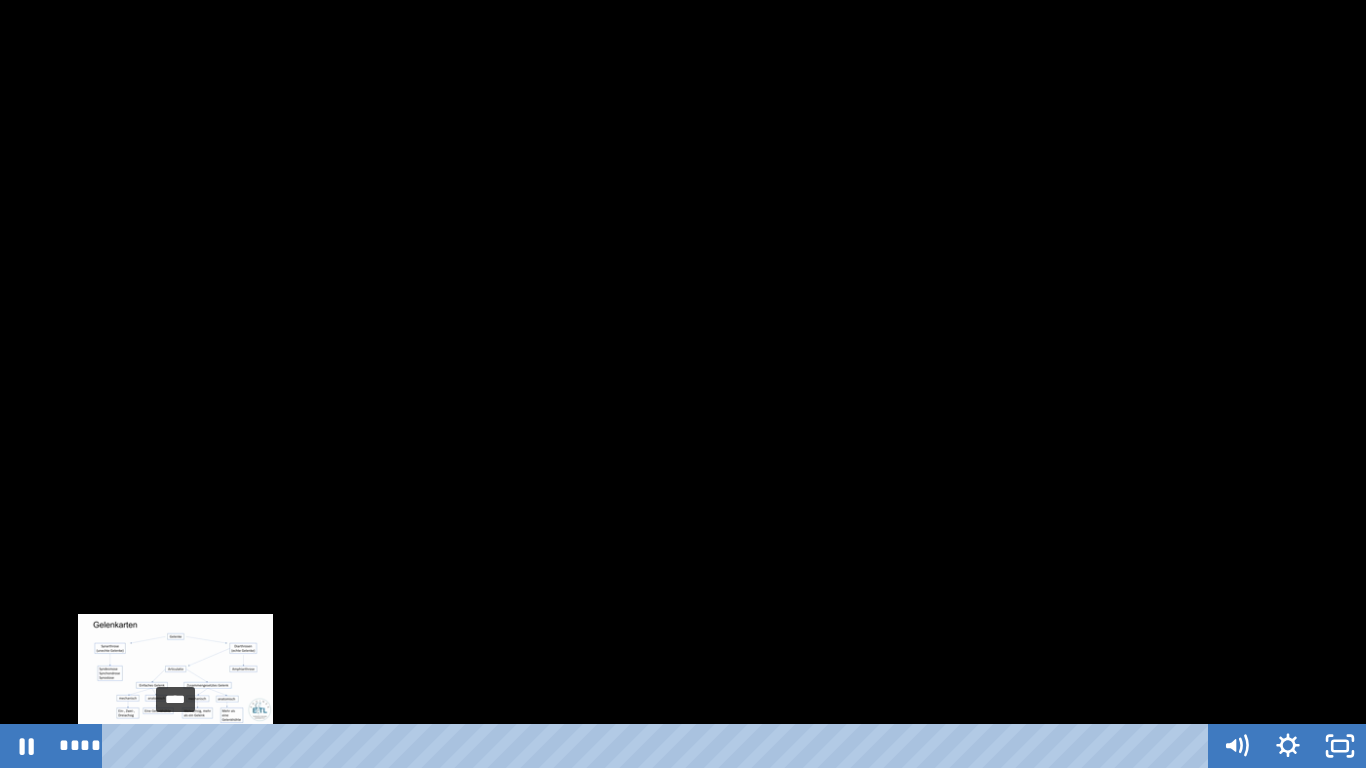 click on "****" at bounding box center [659, 746] 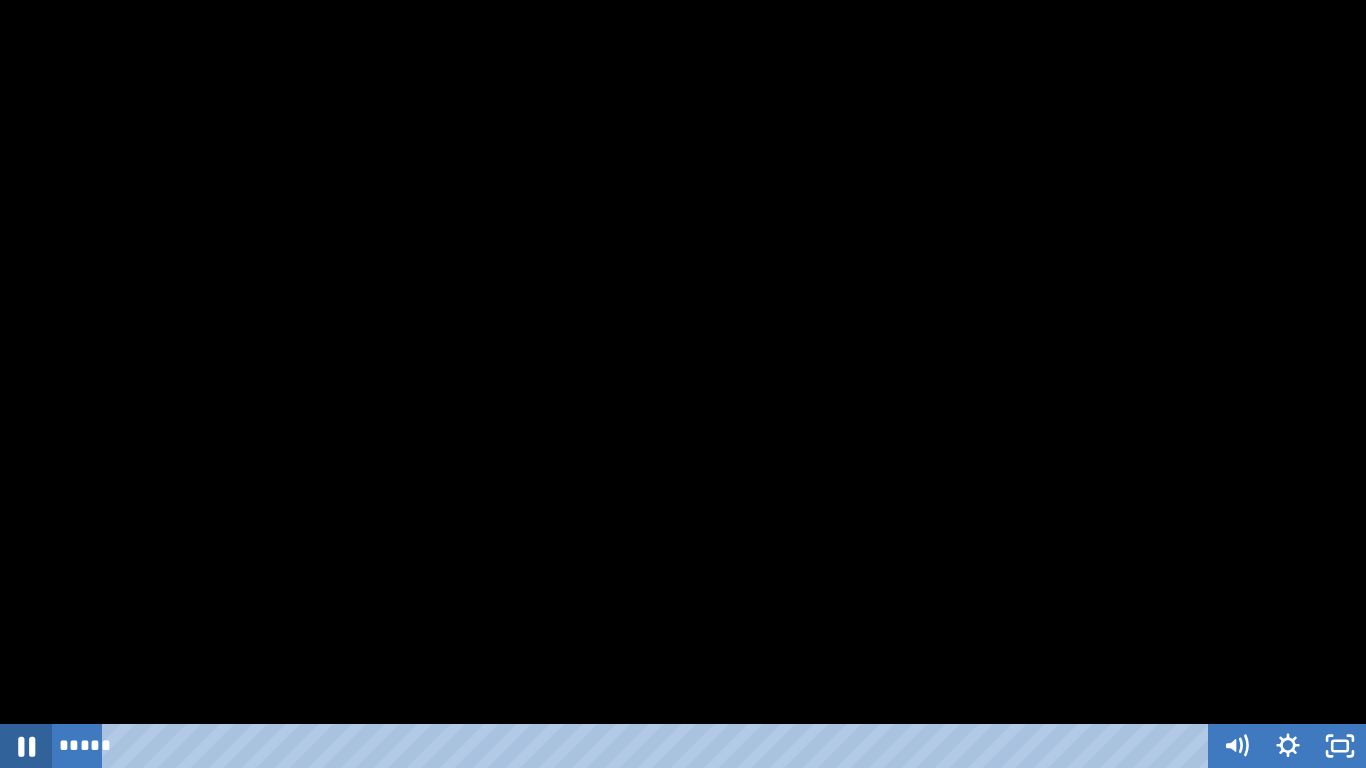 click 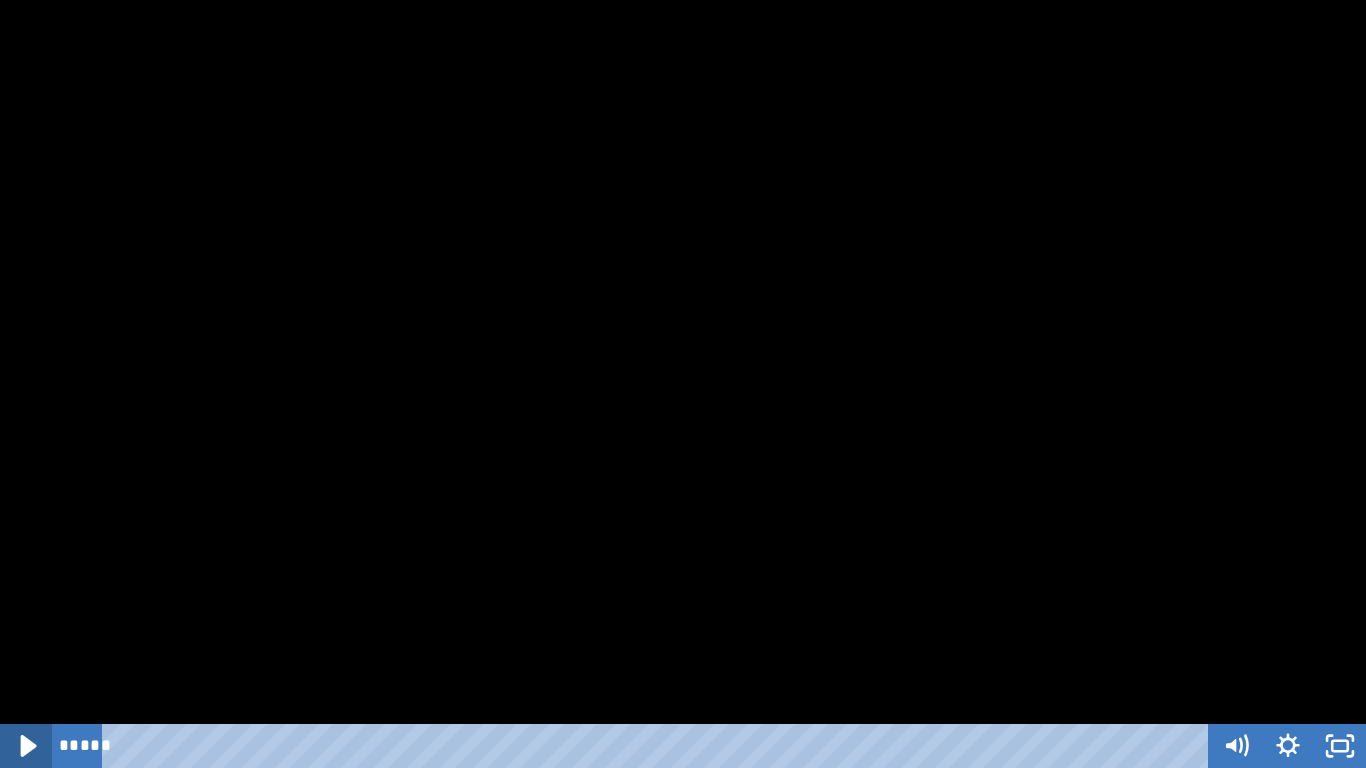 click 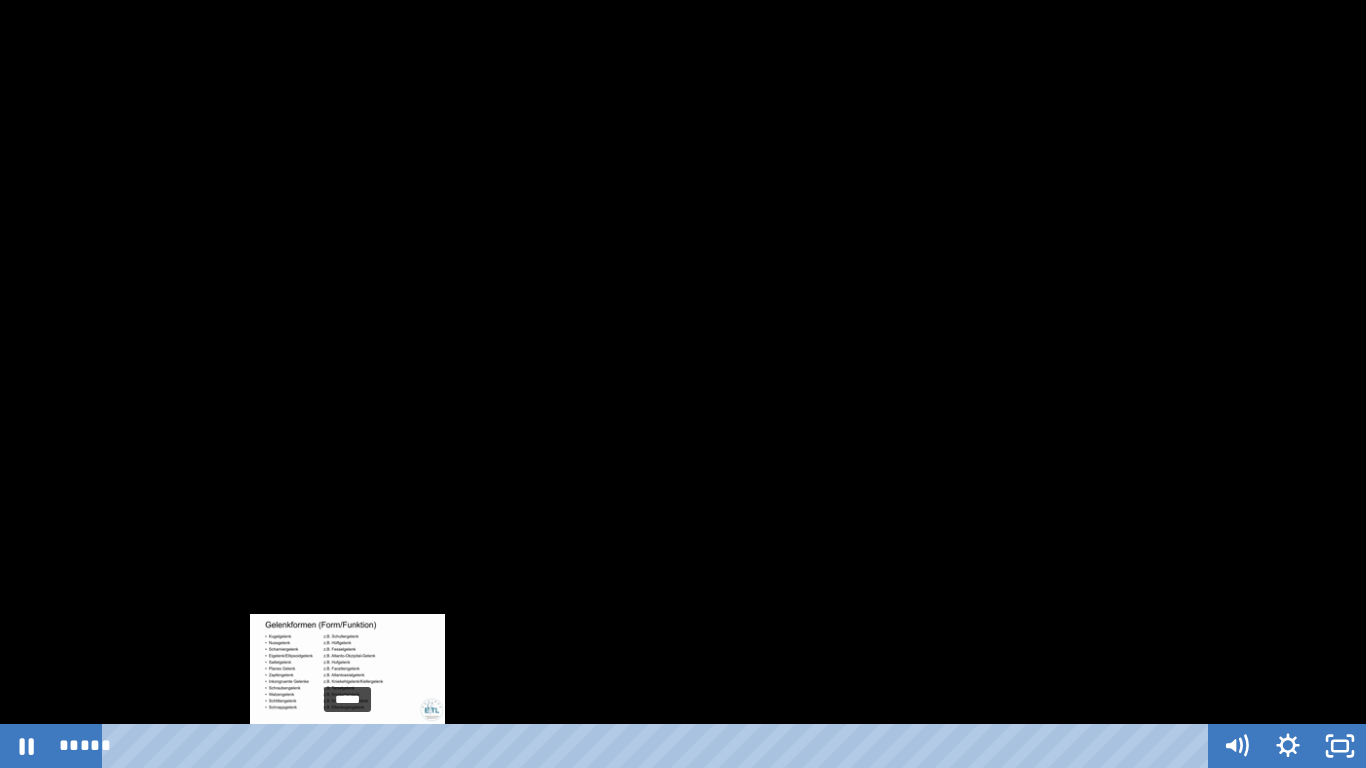 click on "*****" at bounding box center [659, 746] 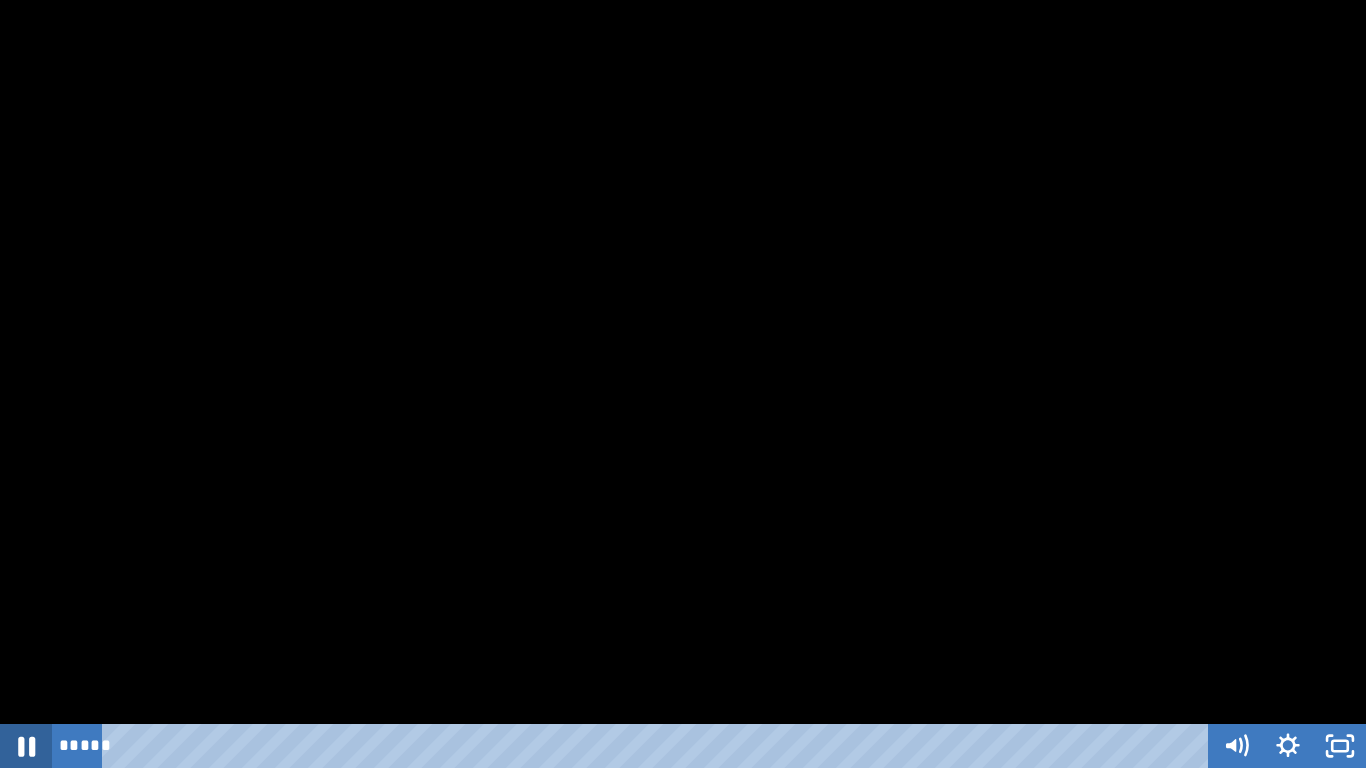 click 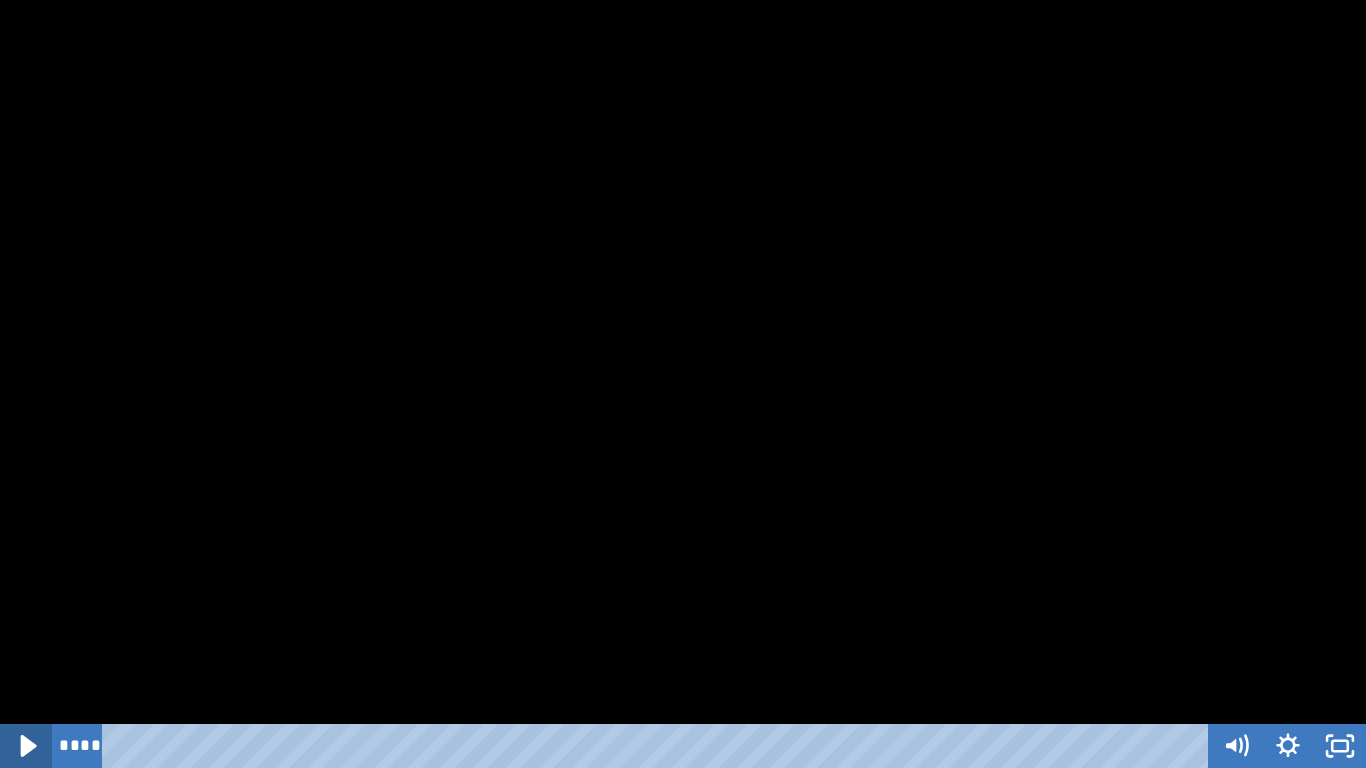click 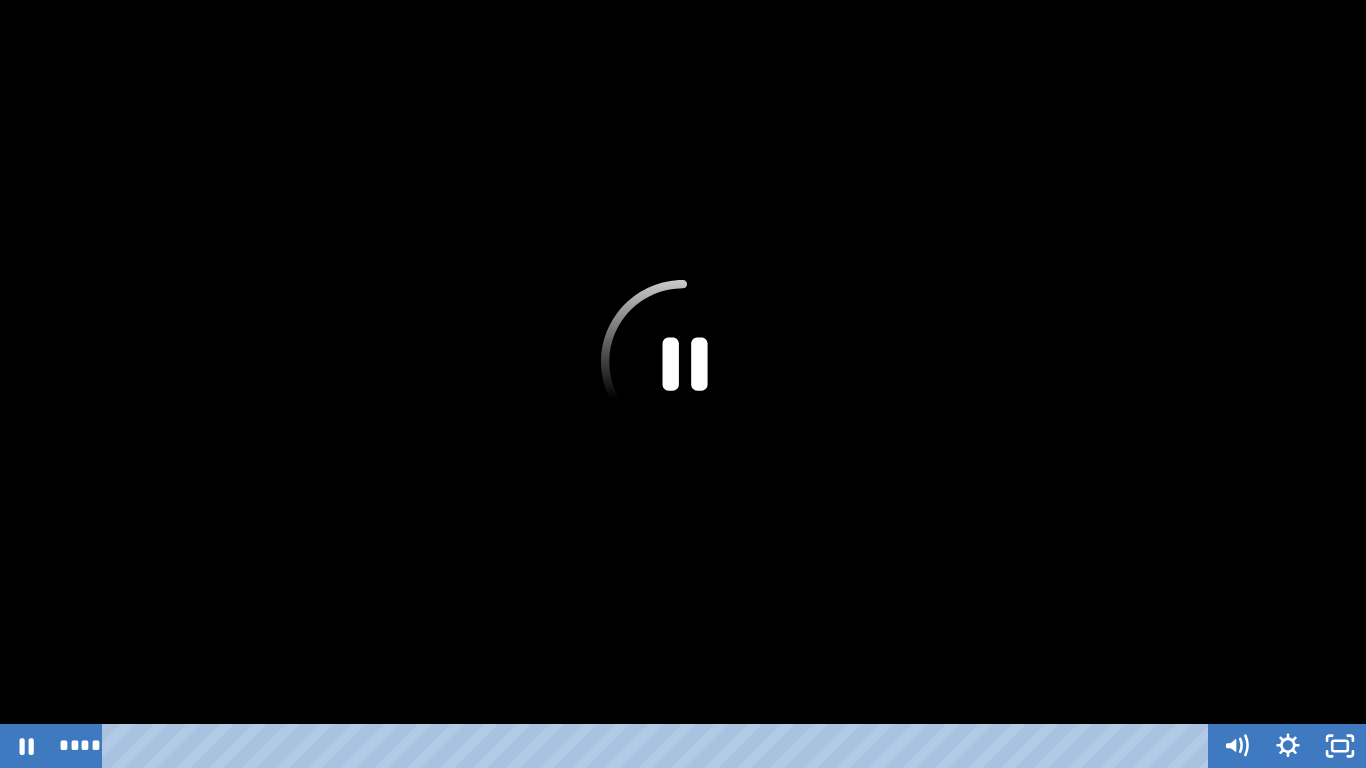 click 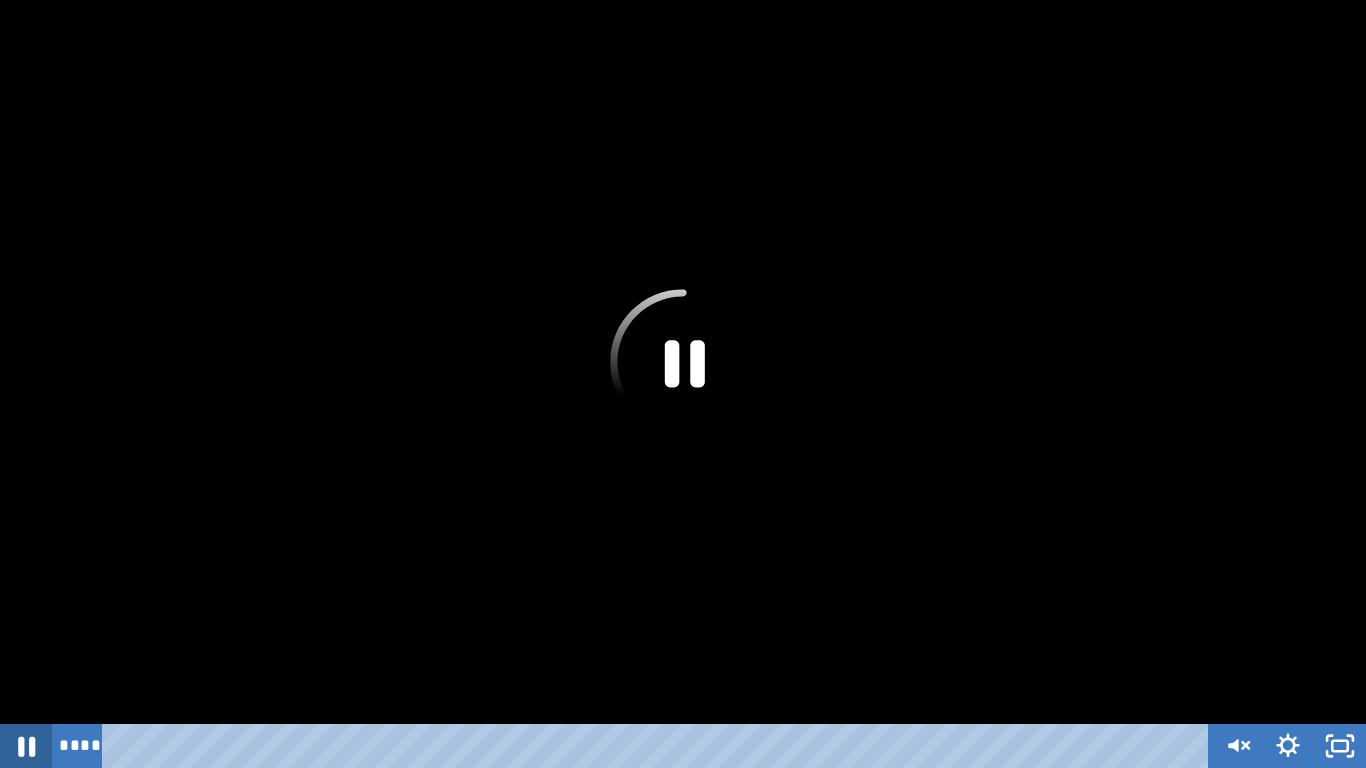 click 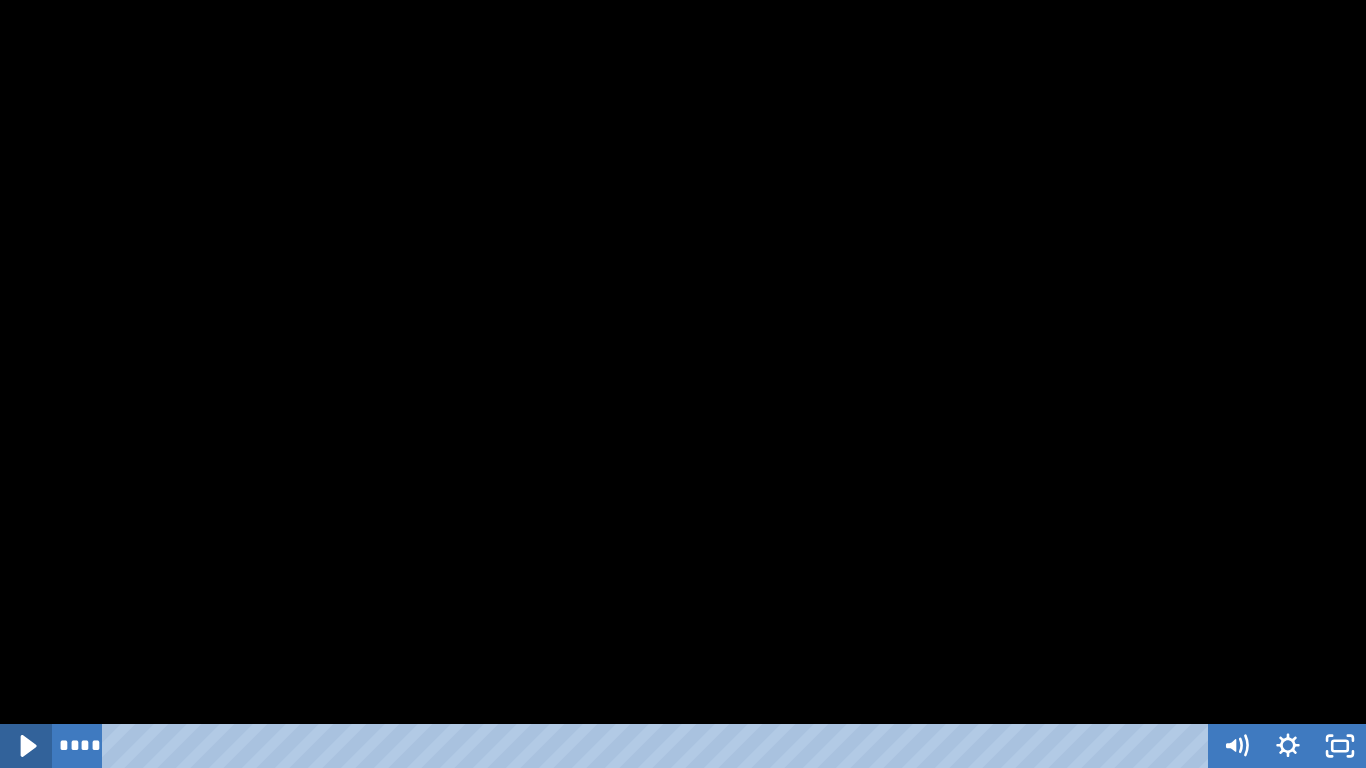 click 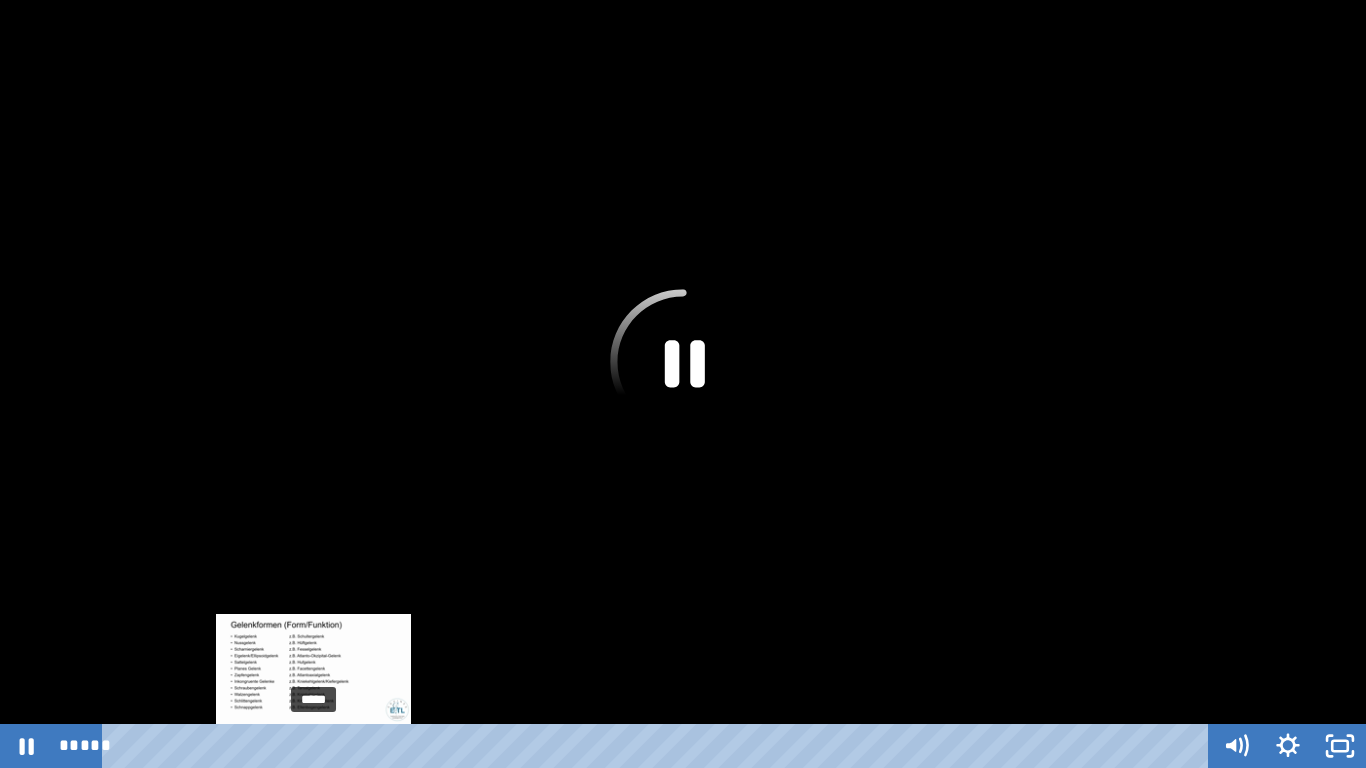 click on "*****" at bounding box center [659, 746] 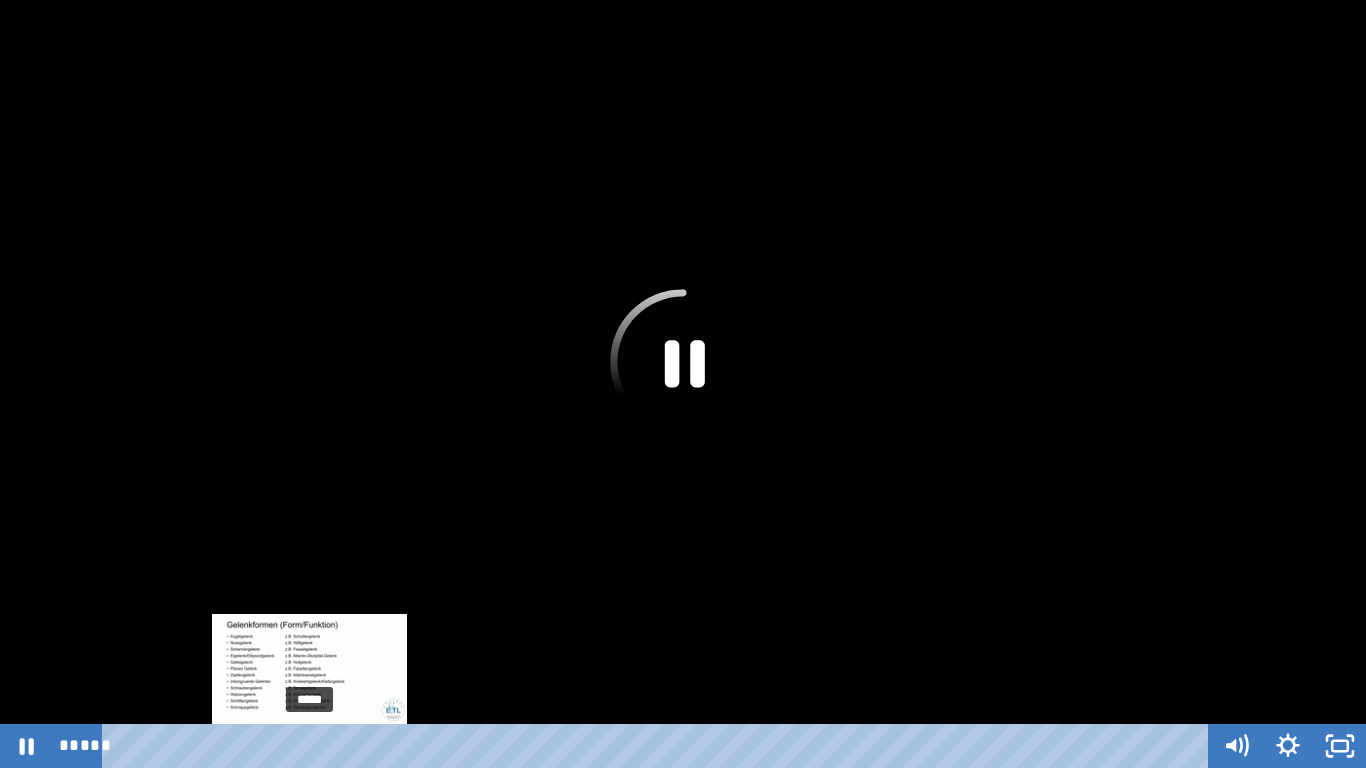 click on "*****" at bounding box center (659, 746) 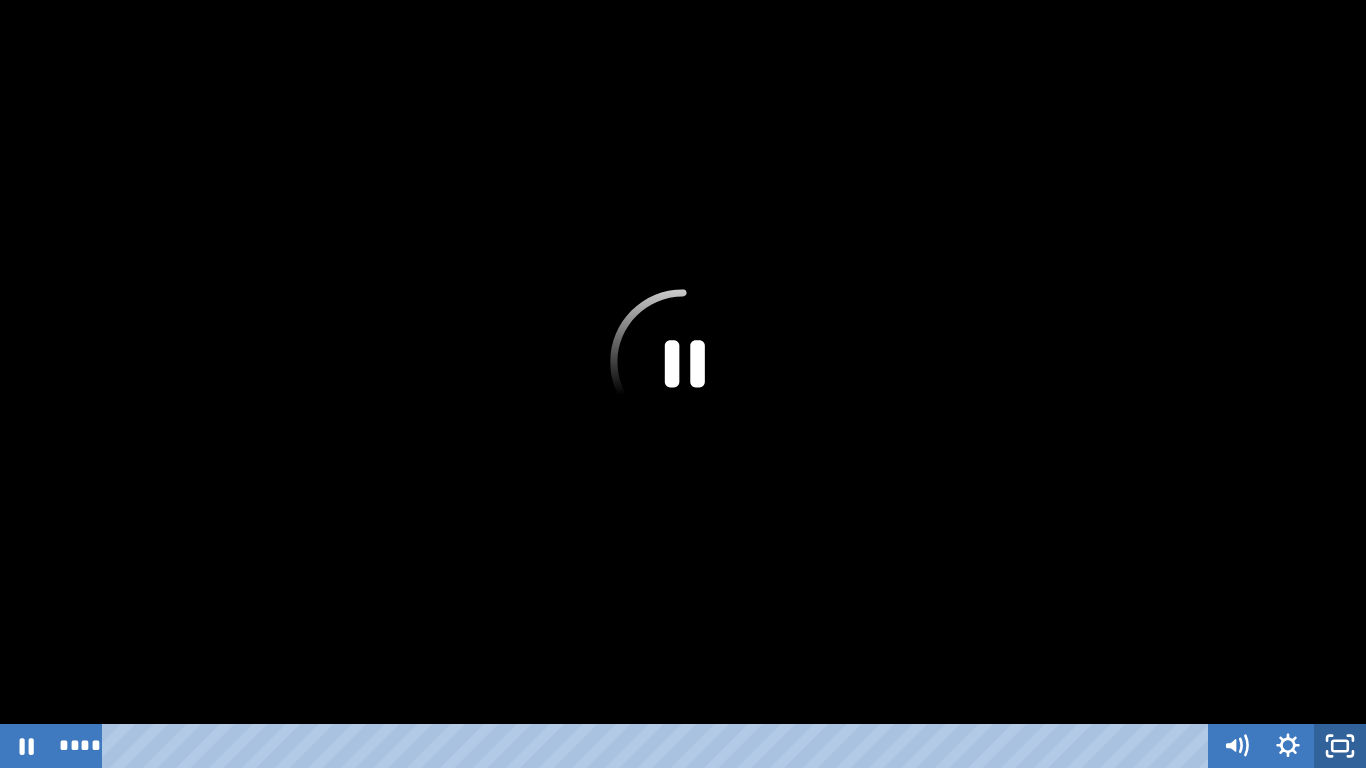 click 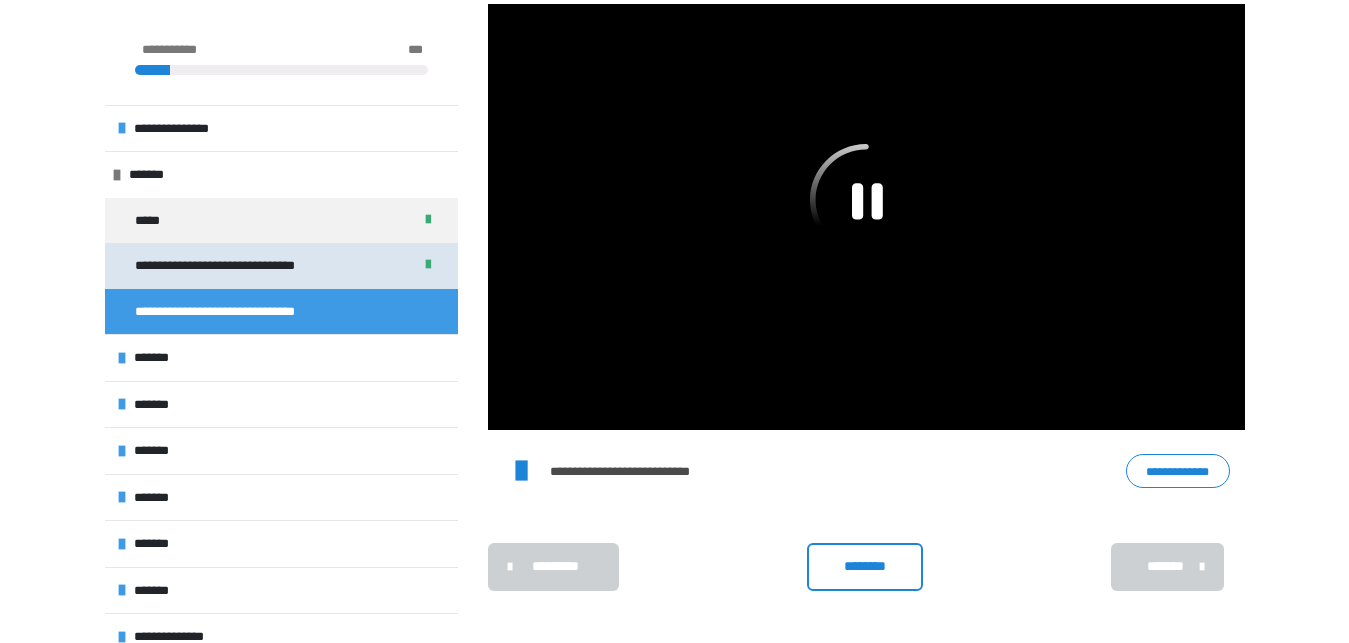 click on "**********" at bounding box center [253, 266] 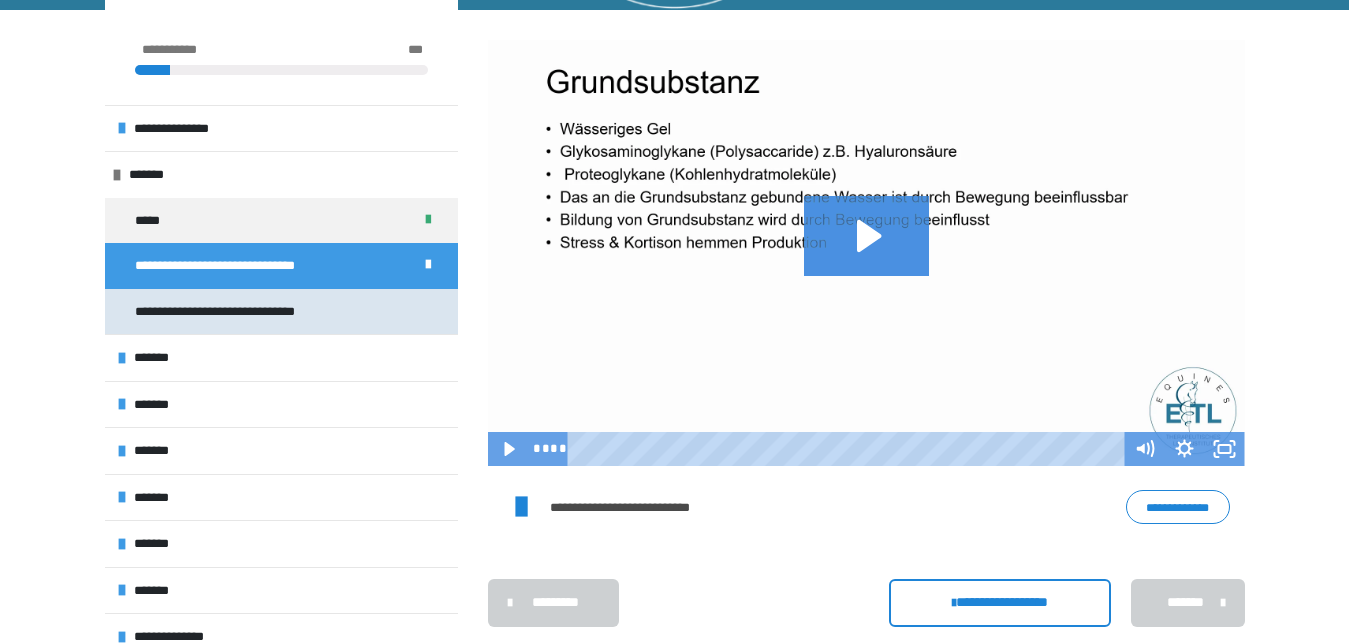 click on "**********" at bounding box center [250, 312] 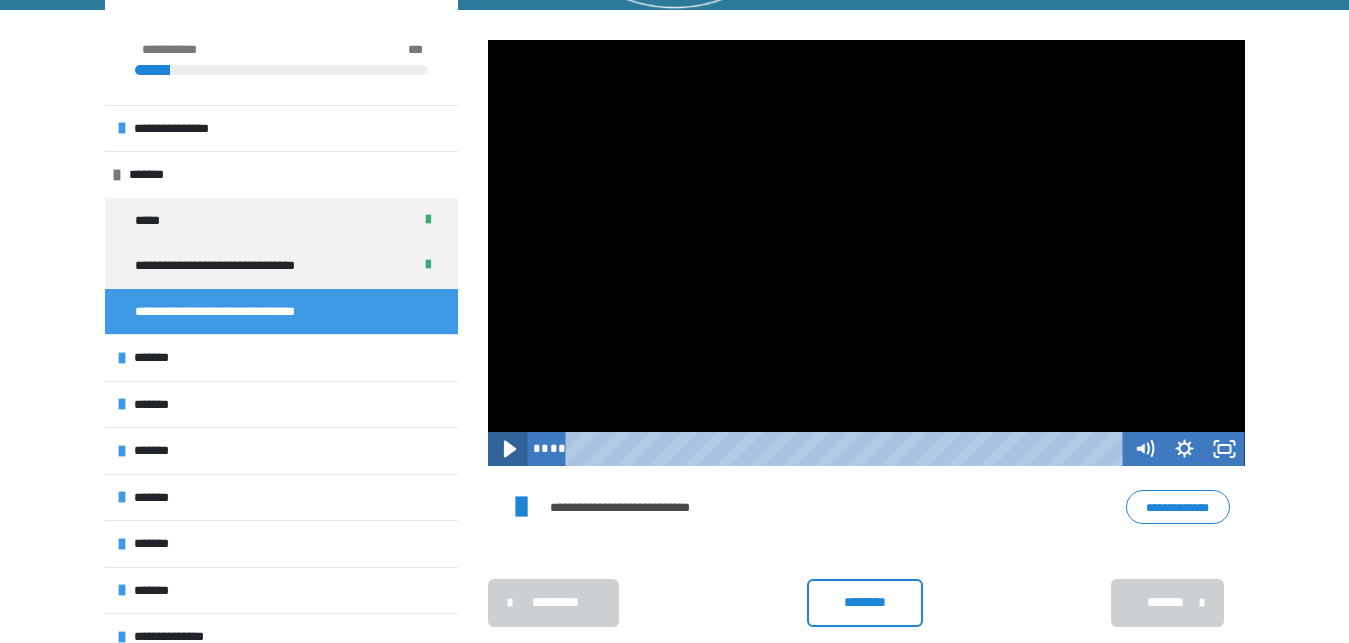 click 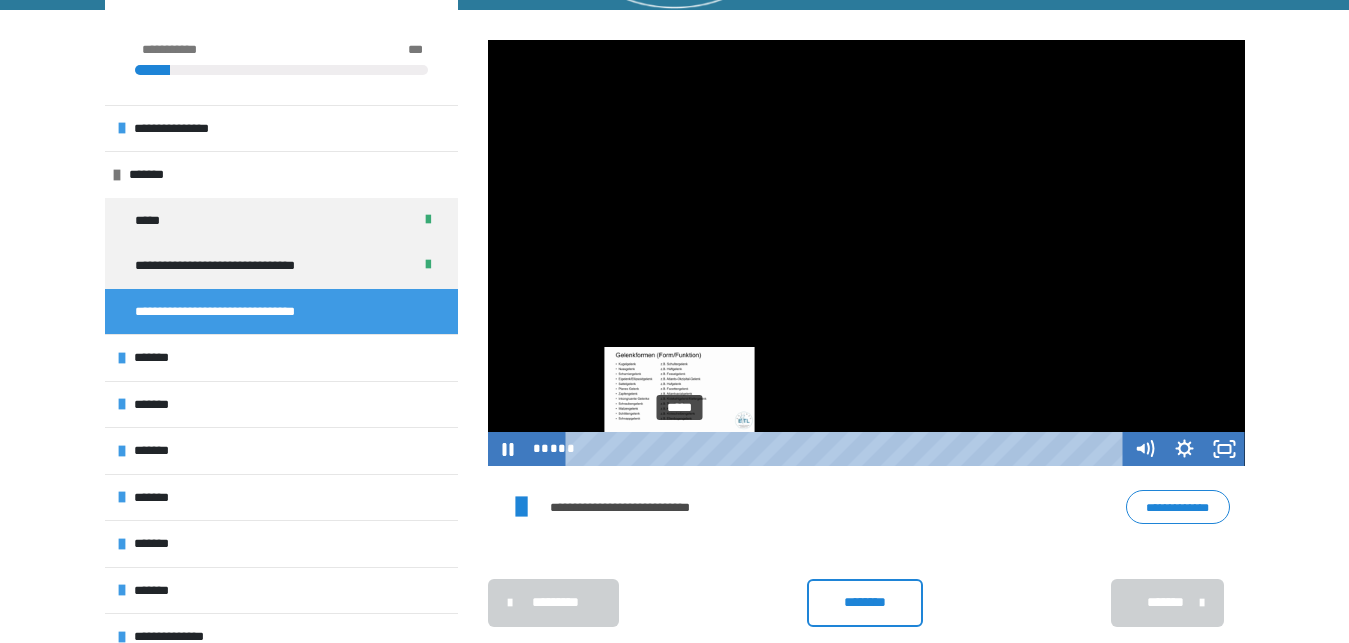 click on "*****" at bounding box center (847, 449) 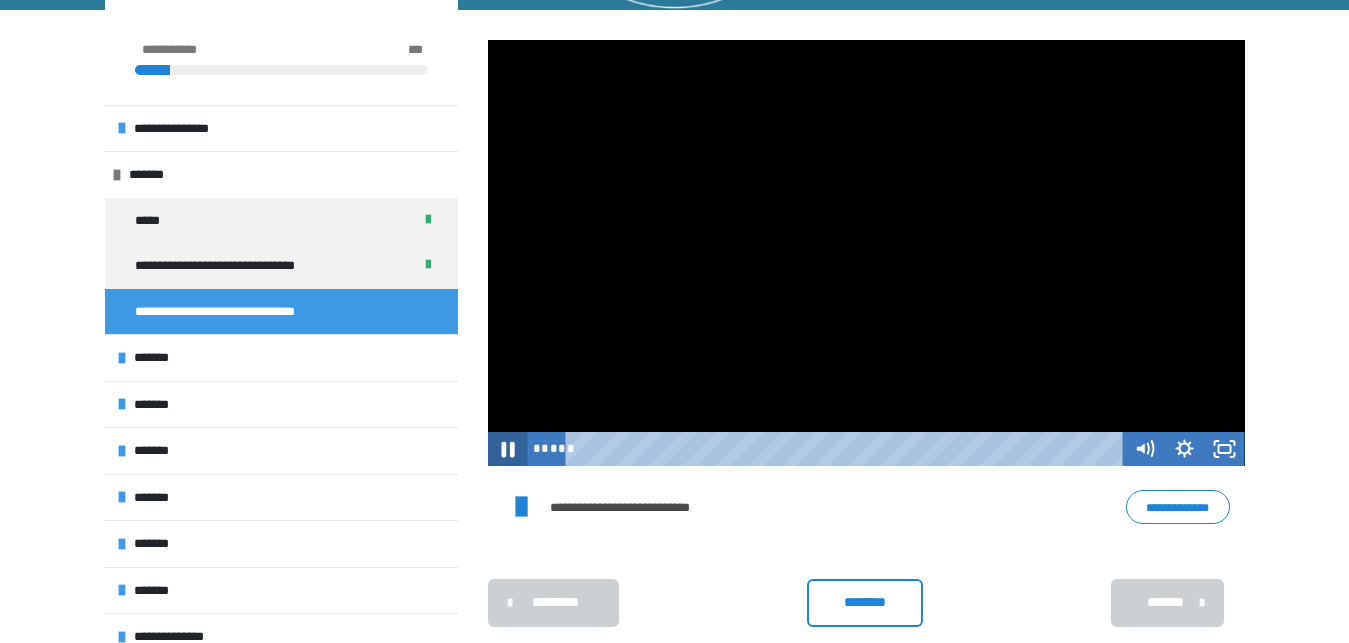 click 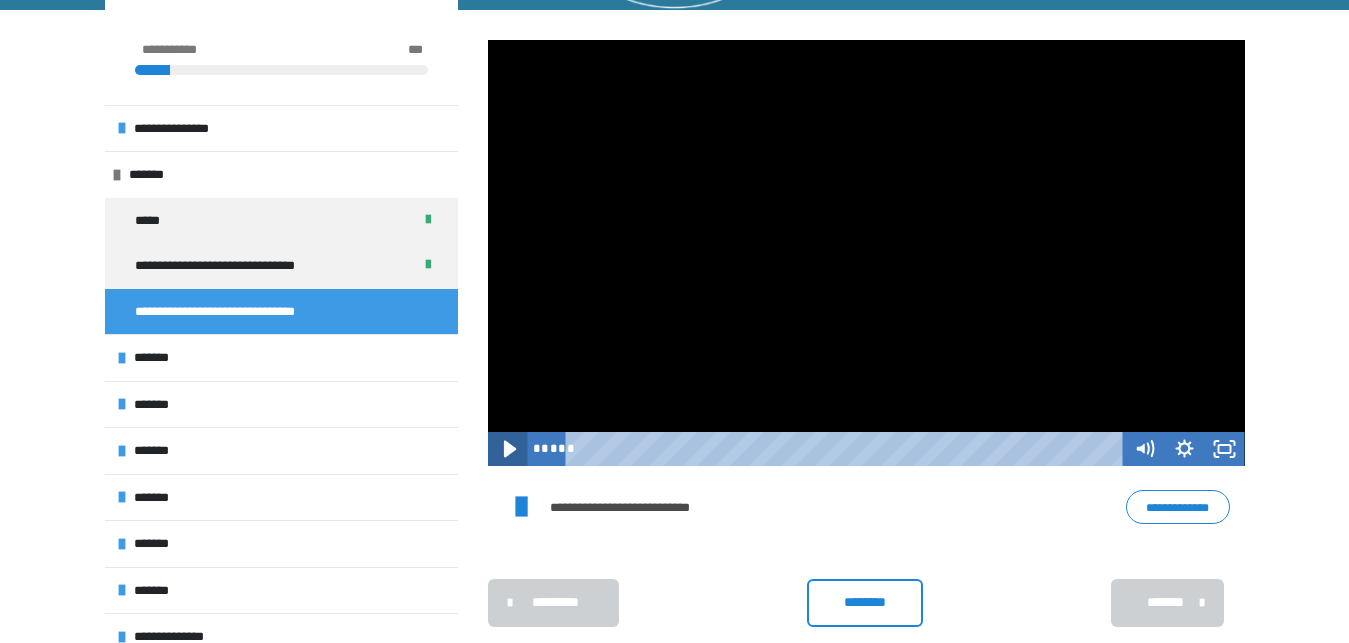 click 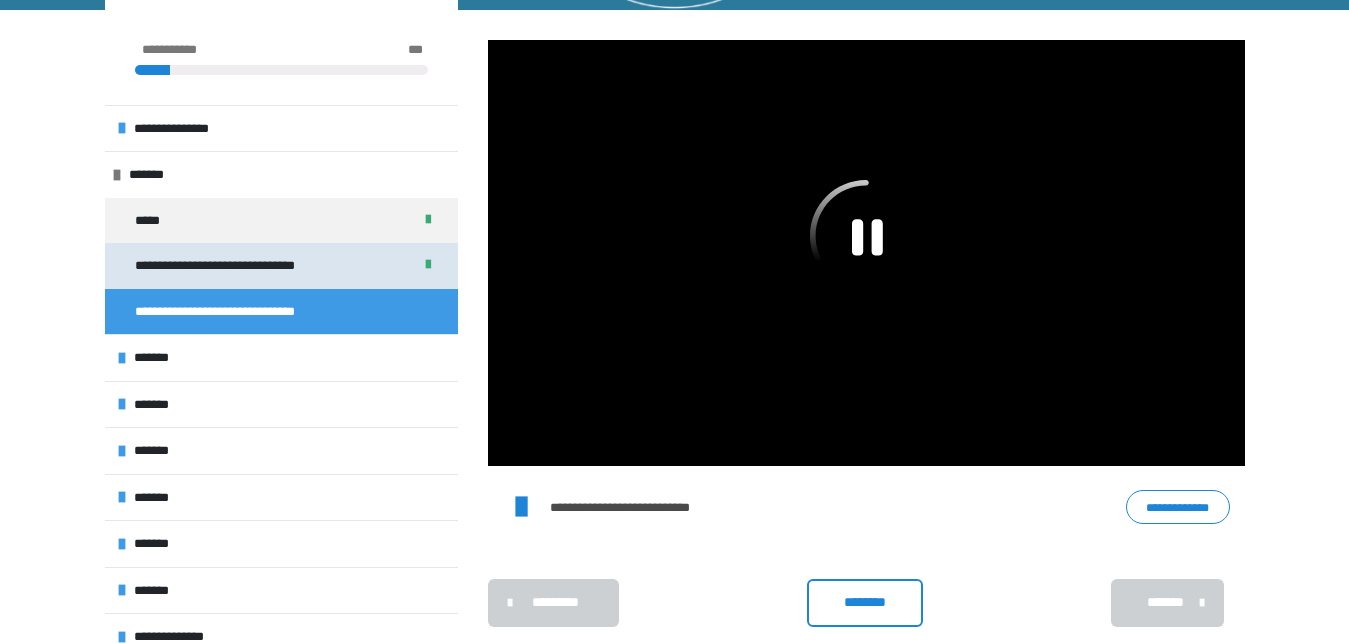 click on "**********" at bounding box center (253, 266) 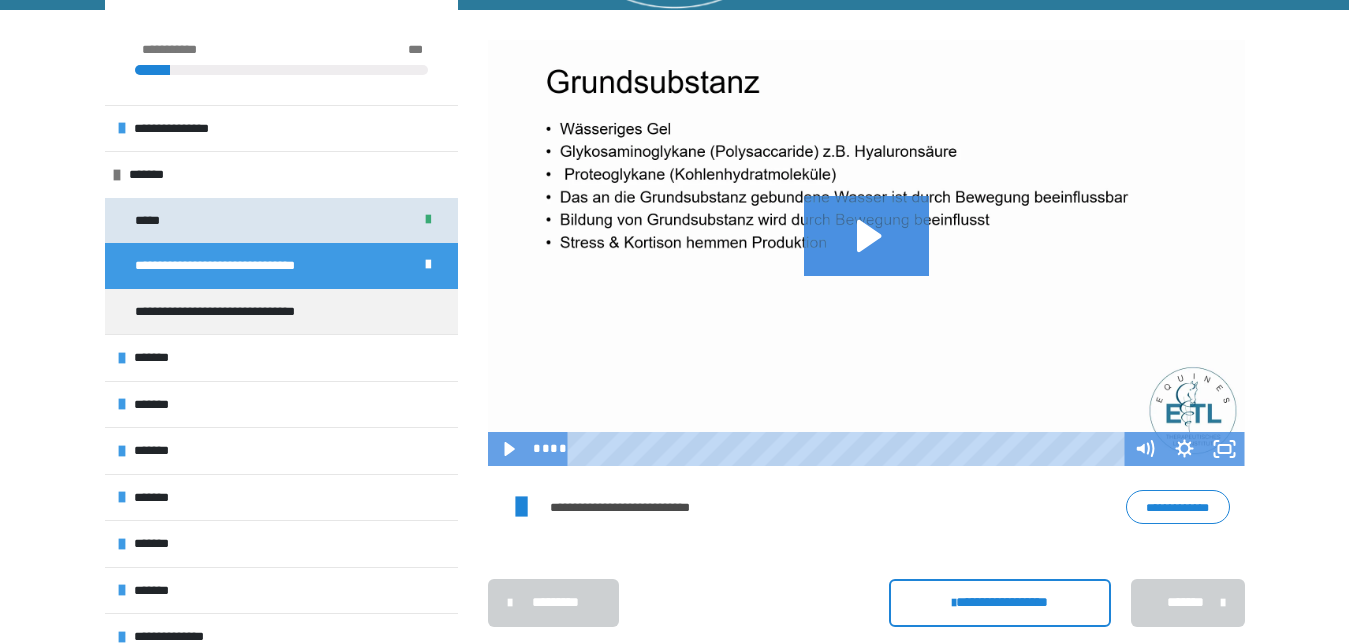 click on "*****" at bounding box center [281, 221] 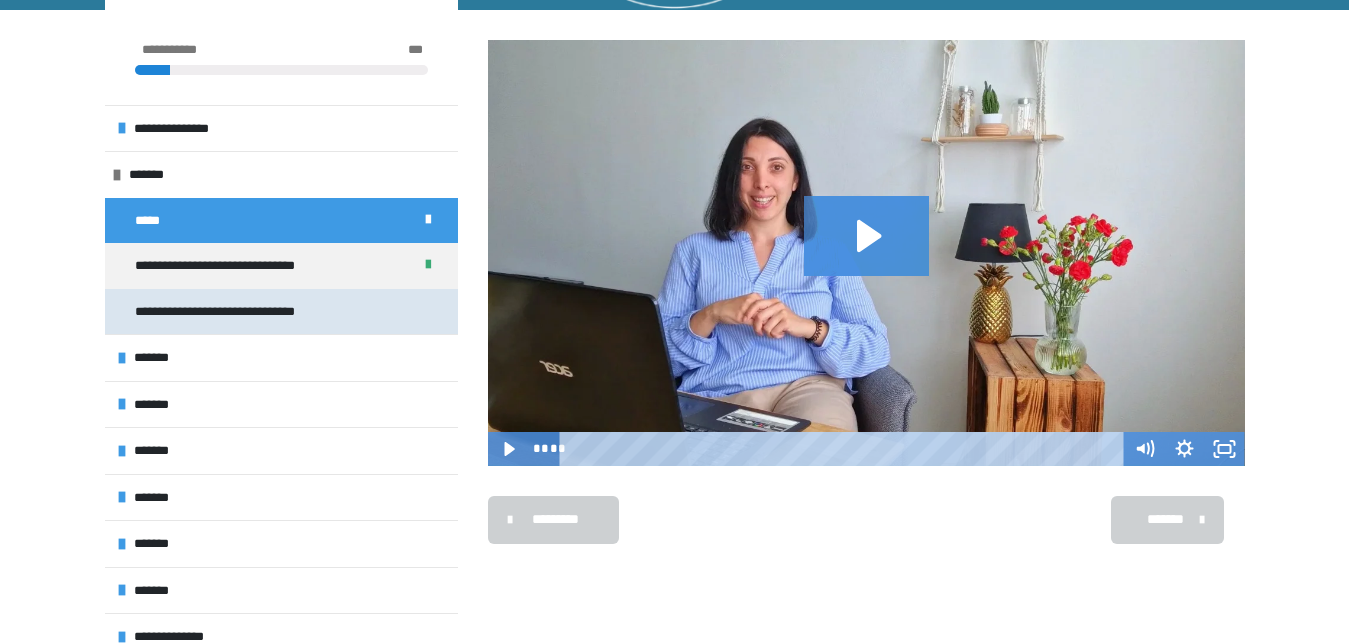 click on "**********" at bounding box center (250, 312) 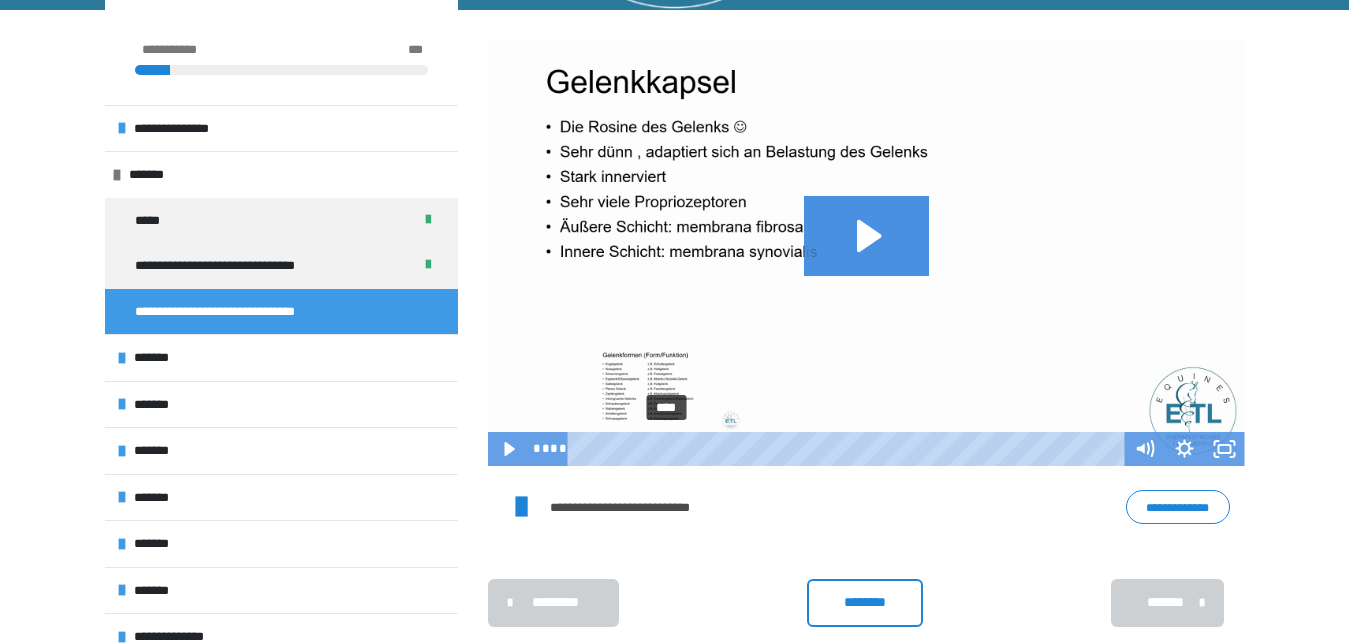 click on "****" at bounding box center [849, 449] 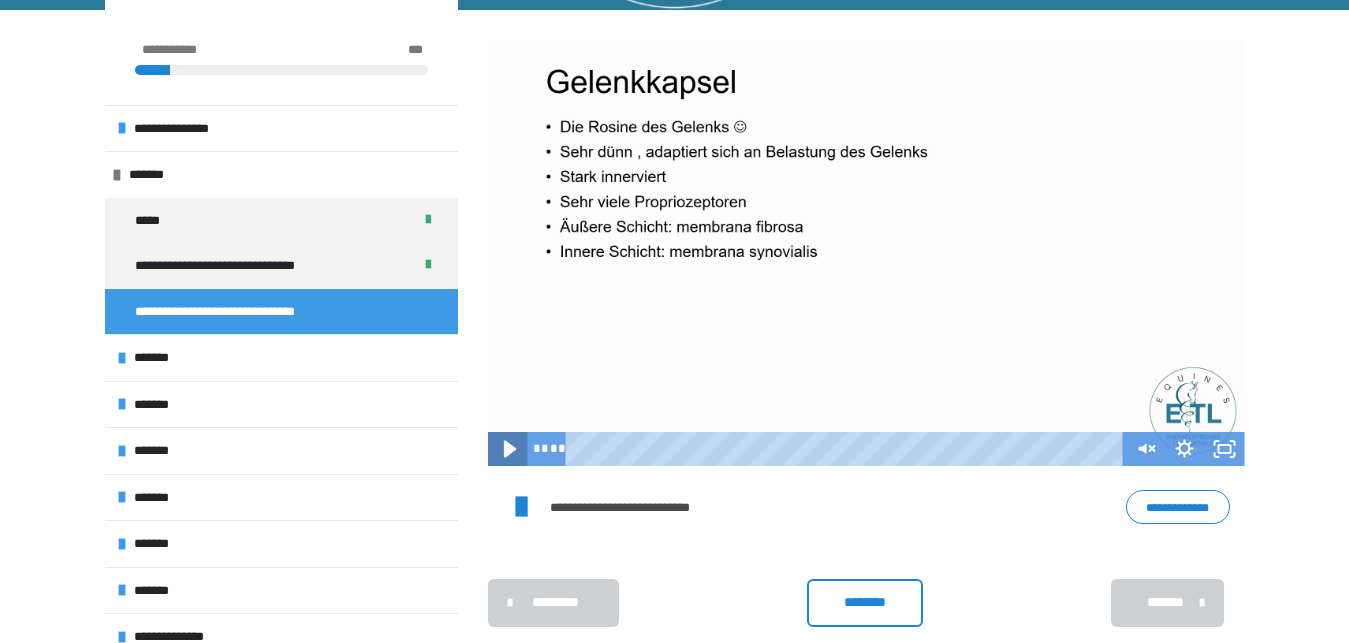 click 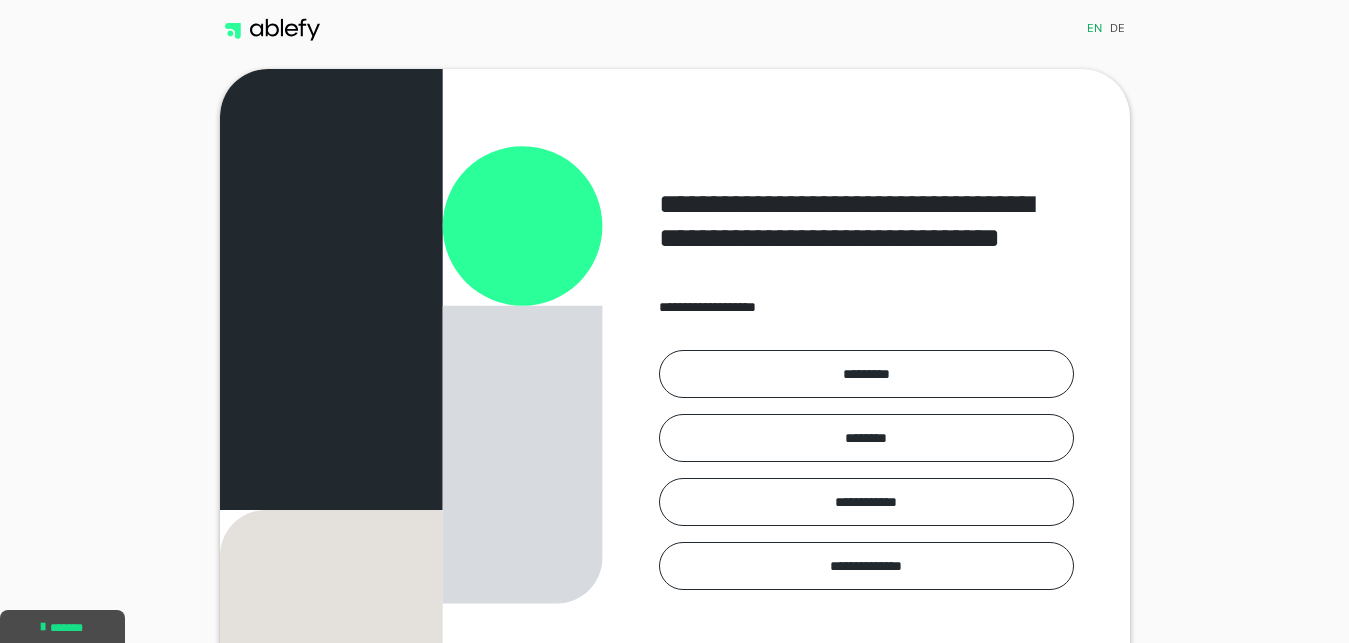 scroll, scrollTop: 0, scrollLeft: 0, axis: both 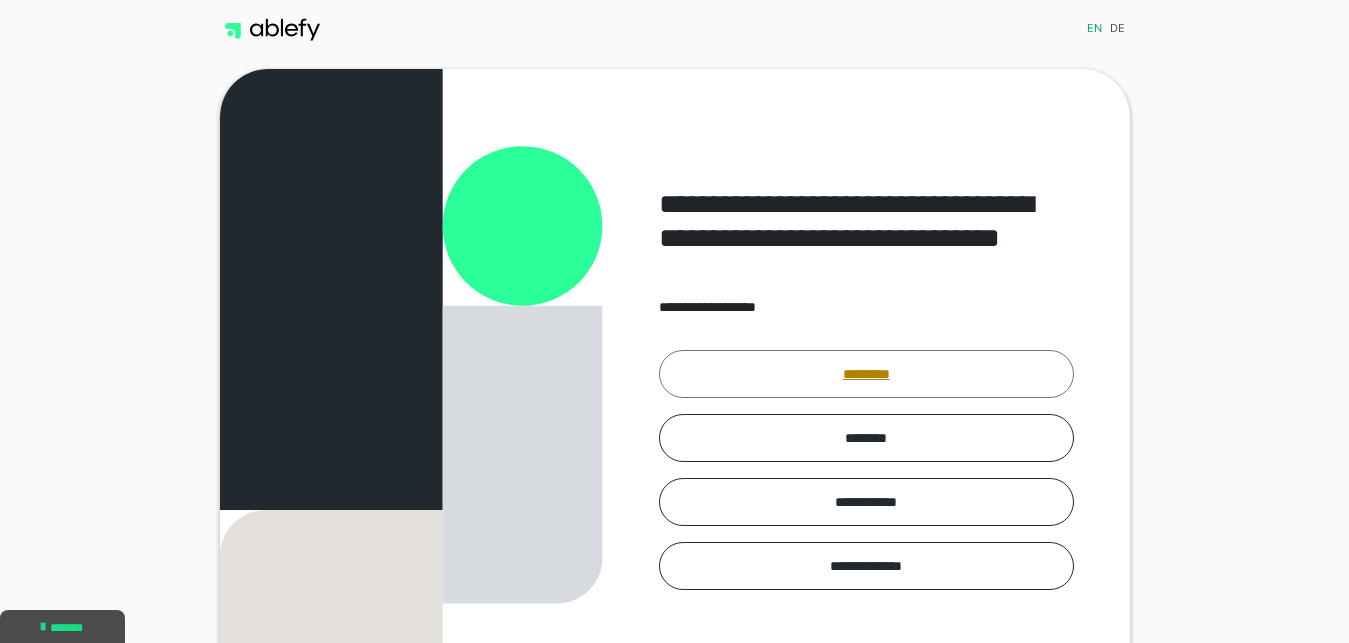 click on "*********" at bounding box center (866, 374) 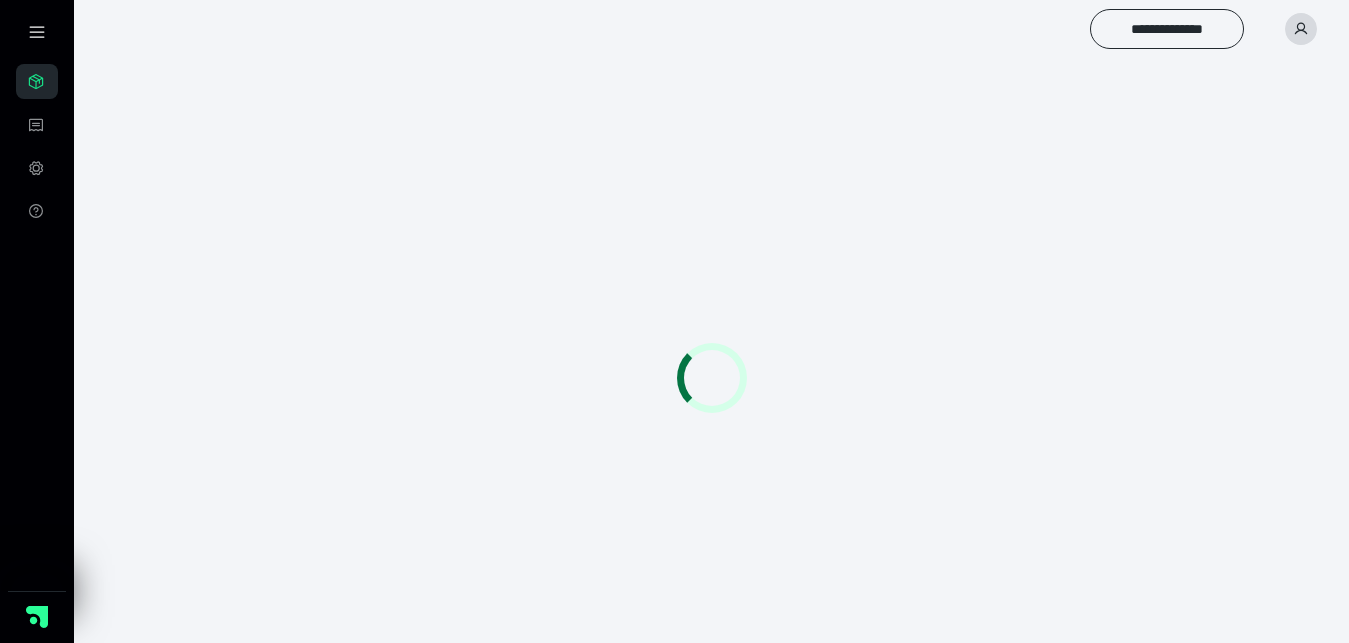 scroll, scrollTop: 0, scrollLeft: 0, axis: both 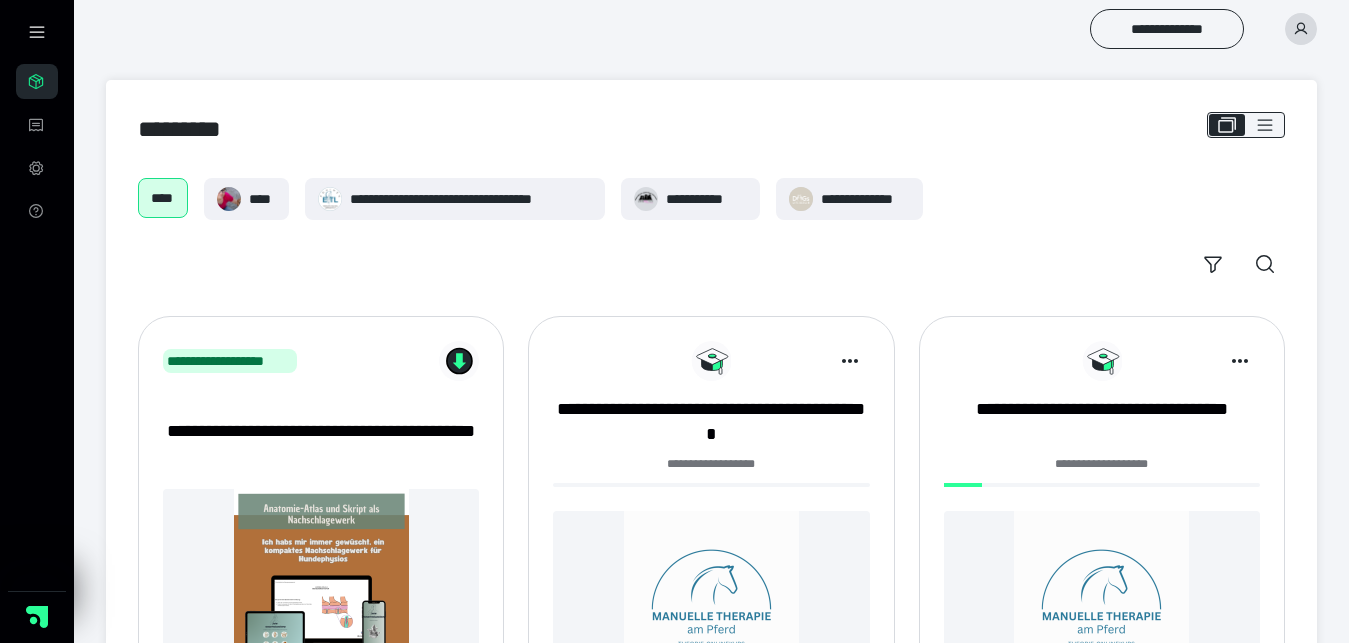 click at bounding box center (1102, 598) 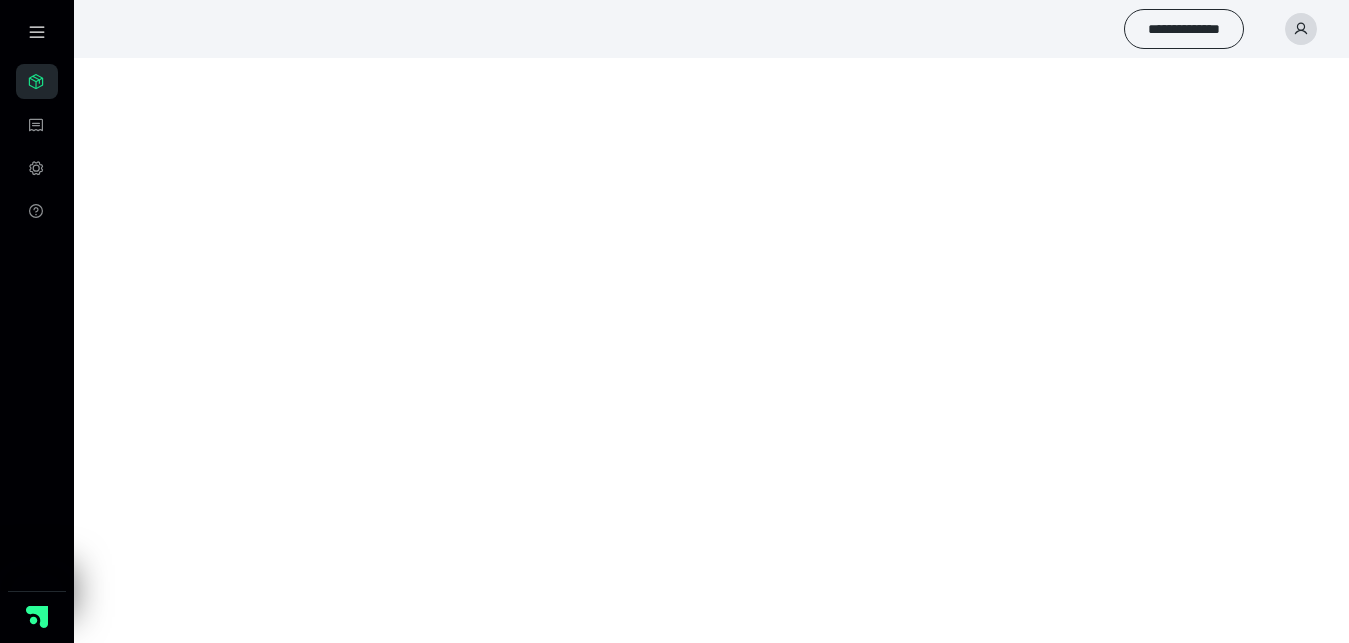scroll, scrollTop: 0, scrollLeft: 0, axis: both 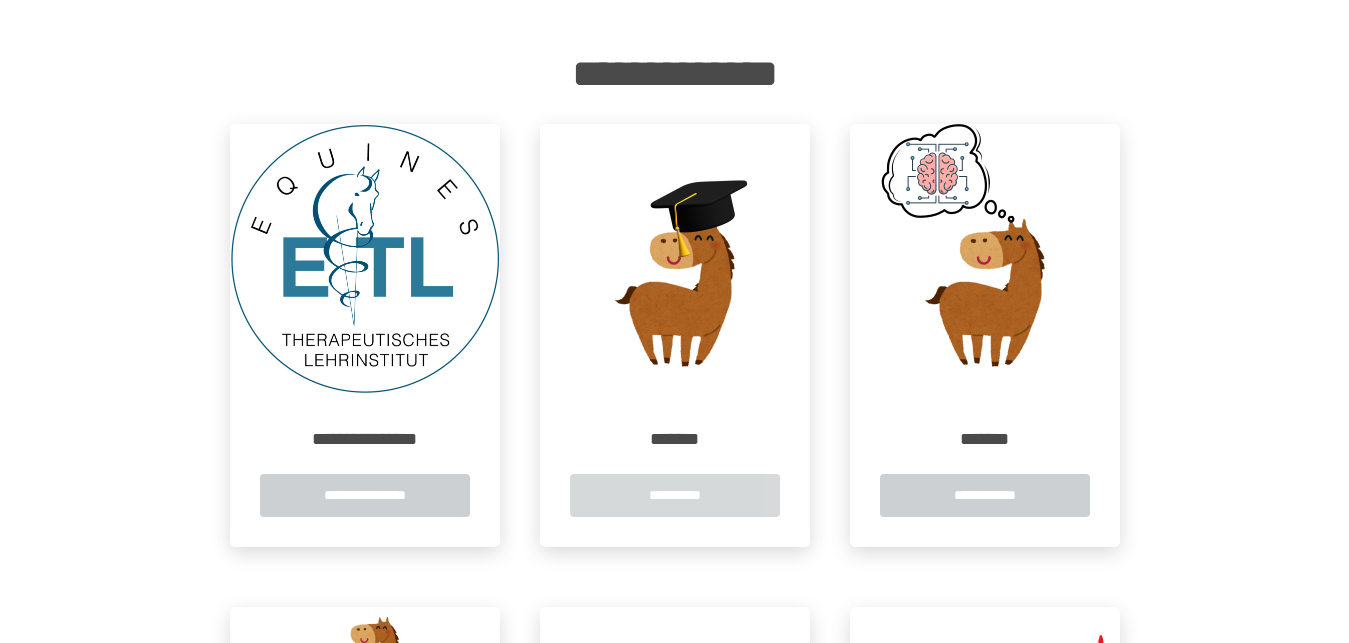 click on "**********" at bounding box center (675, 495) 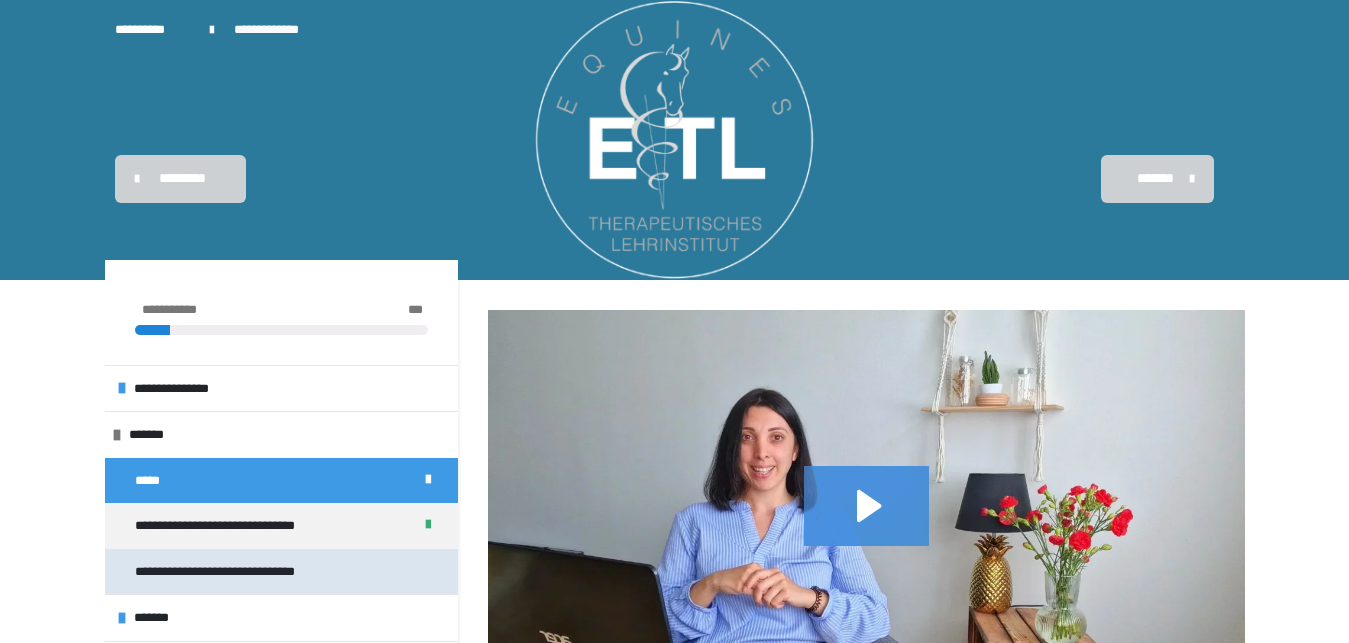 click on "**********" at bounding box center [250, 572] 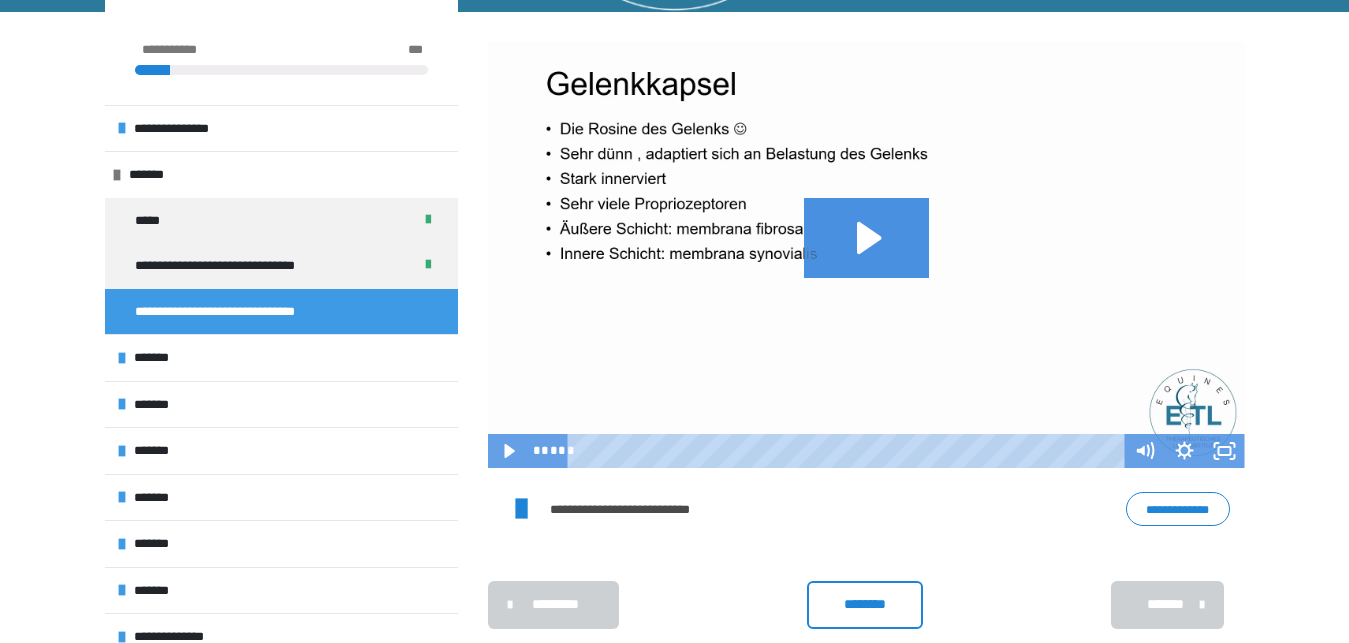 scroll, scrollTop: 306, scrollLeft: 0, axis: vertical 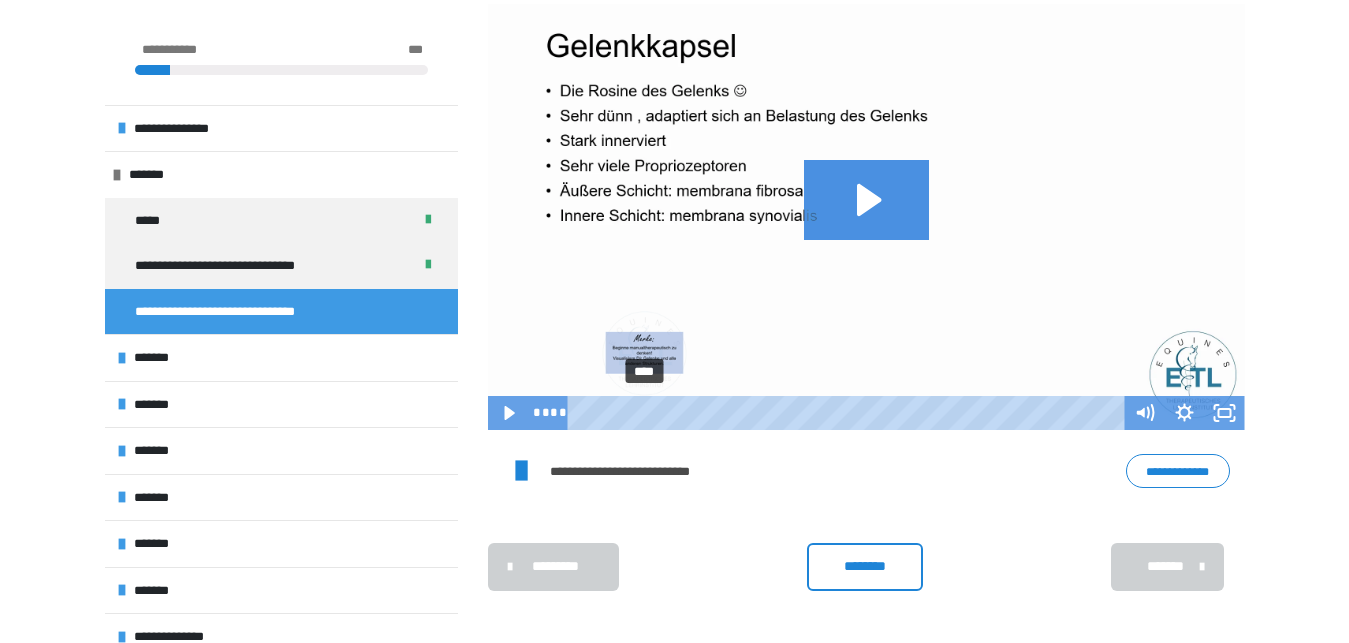 click on "****" at bounding box center [849, 413] 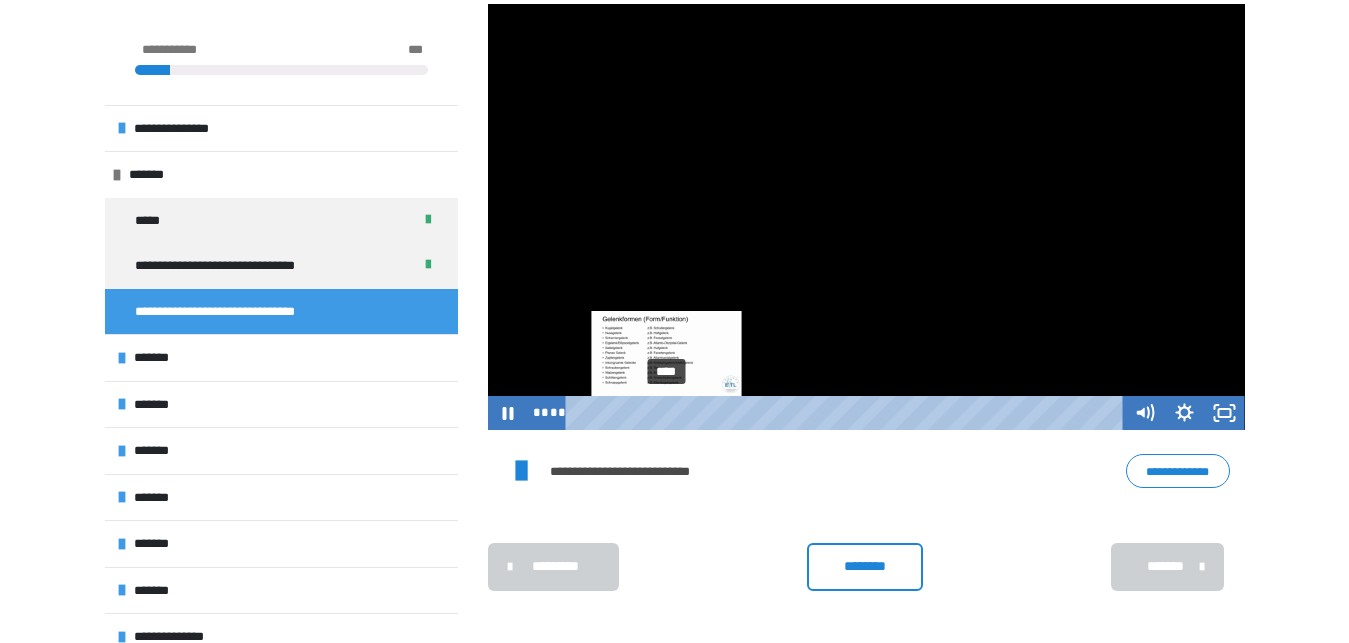 click on "****" at bounding box center [847, 413] 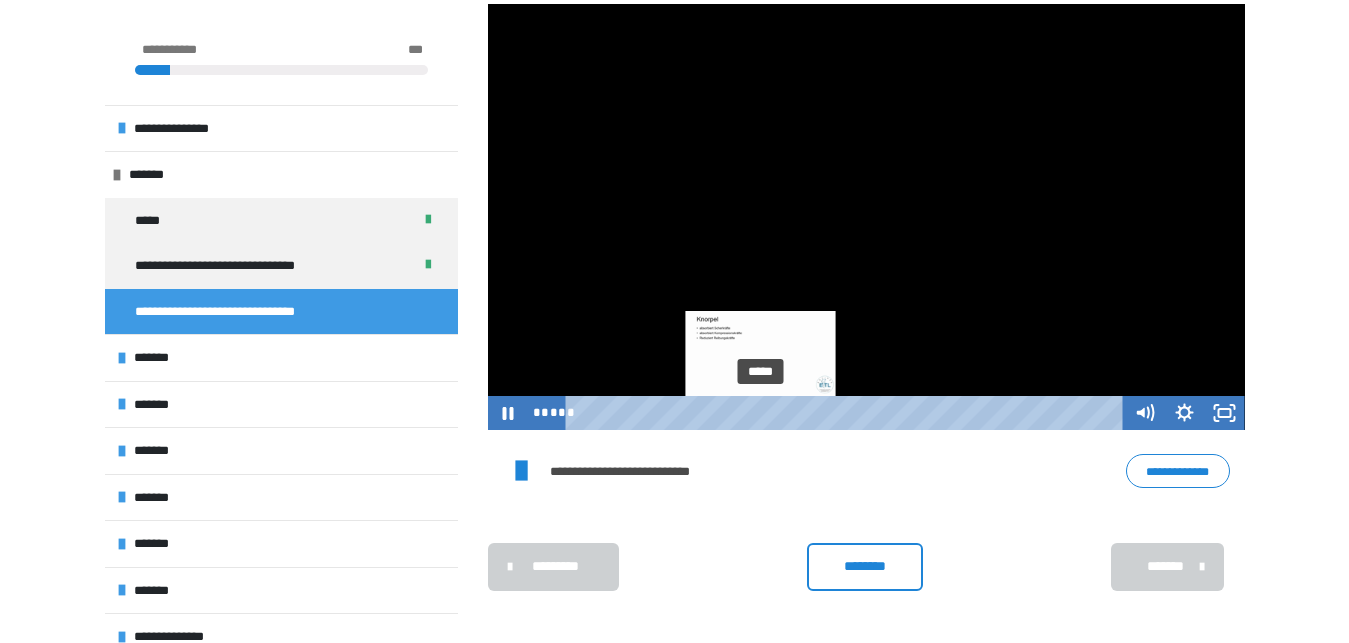 click on "*****" at bounding box center (847, 413) 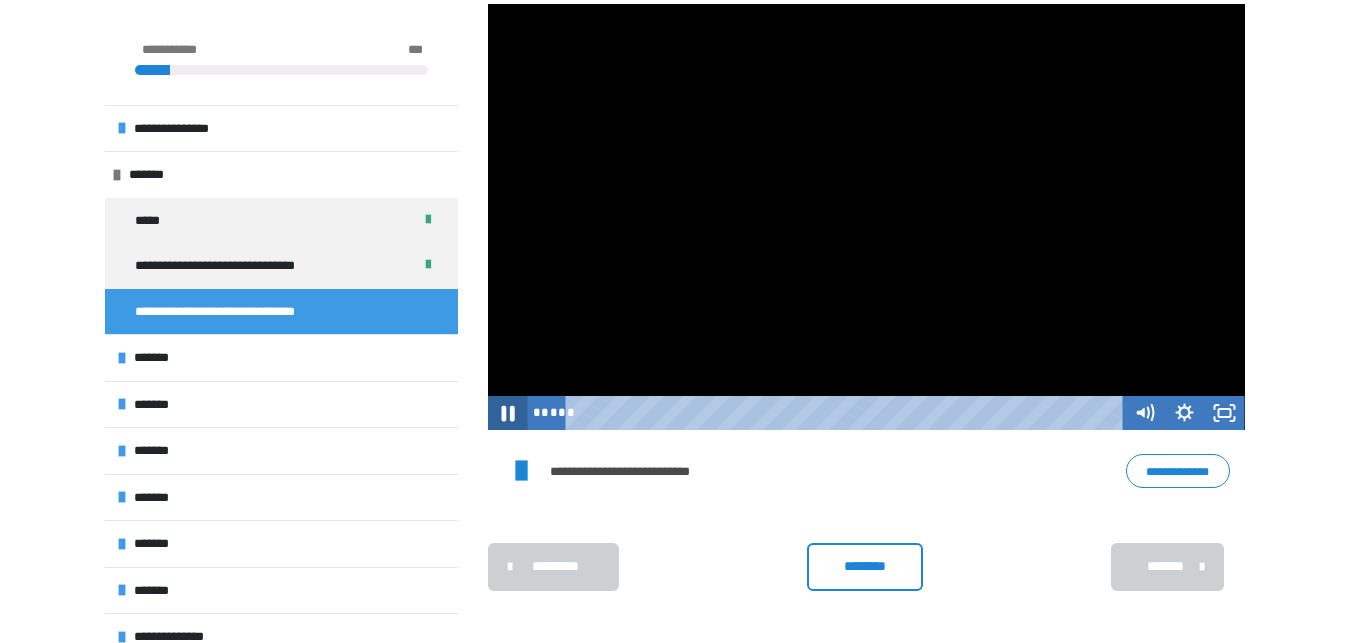 click 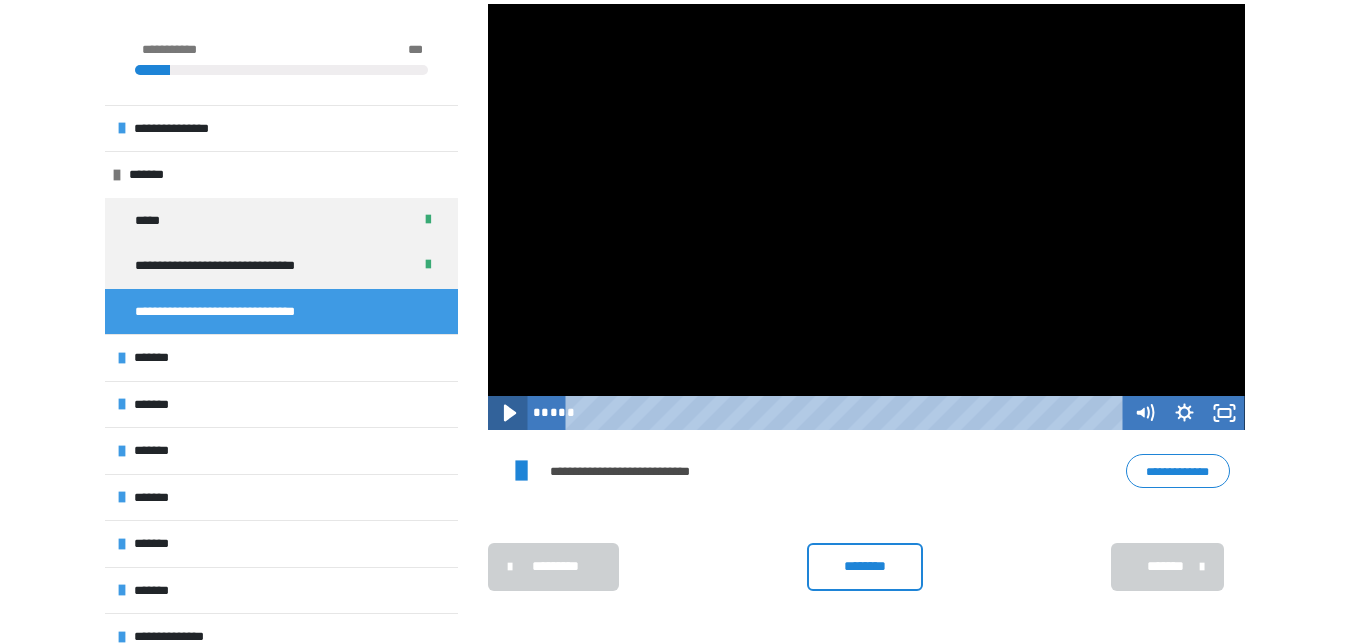 click 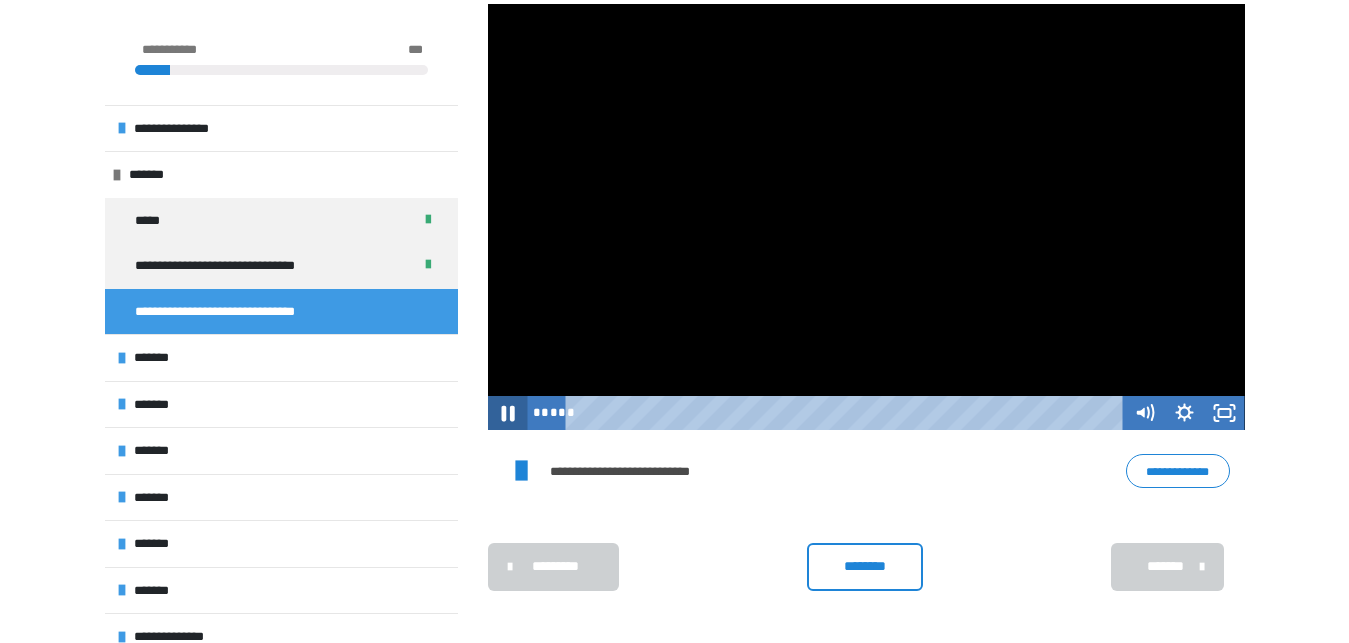 click 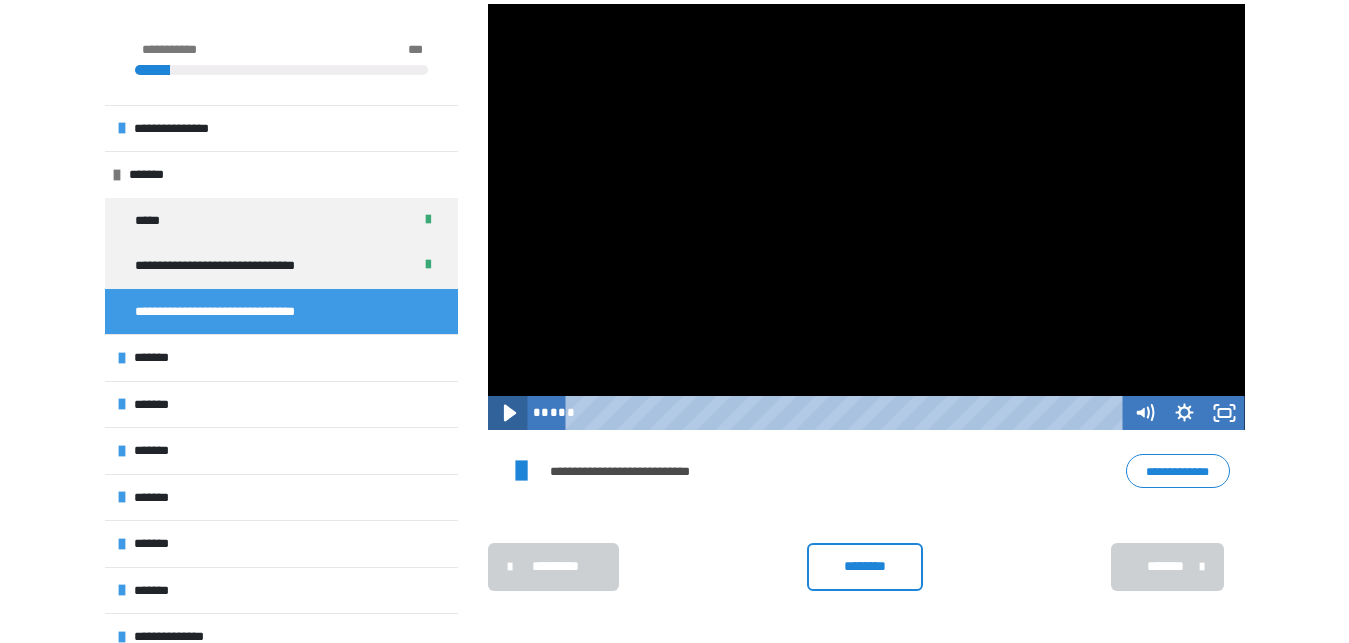 click 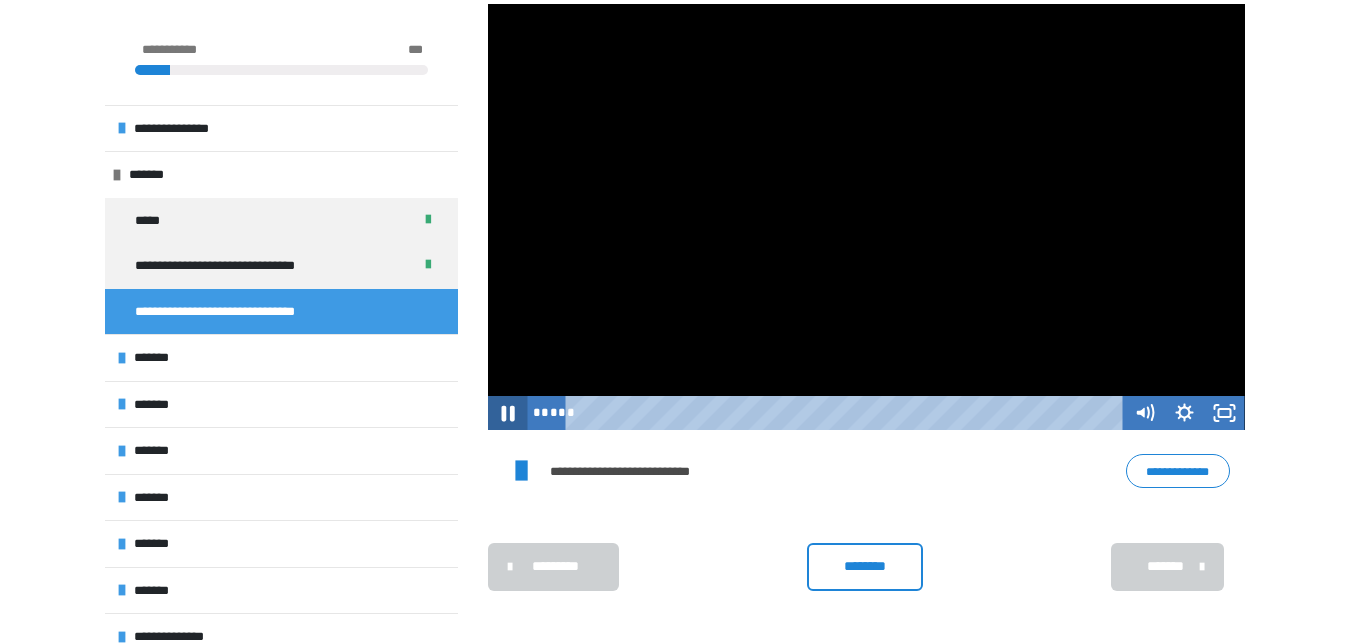 click 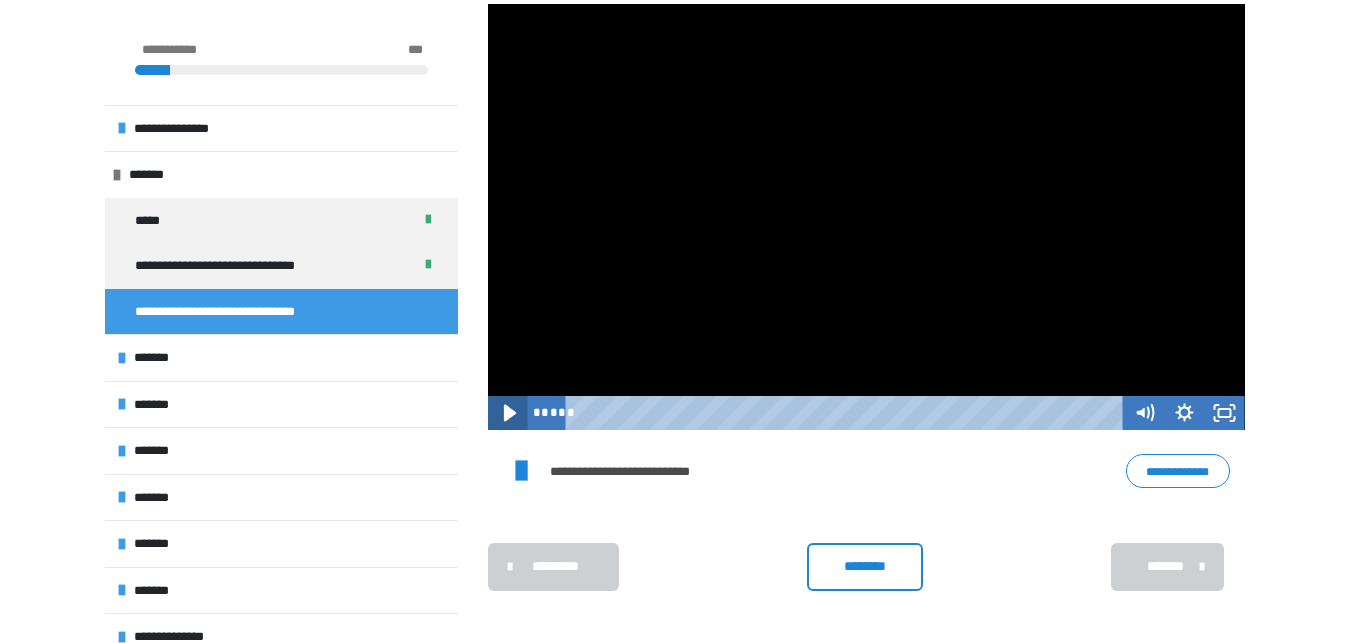click 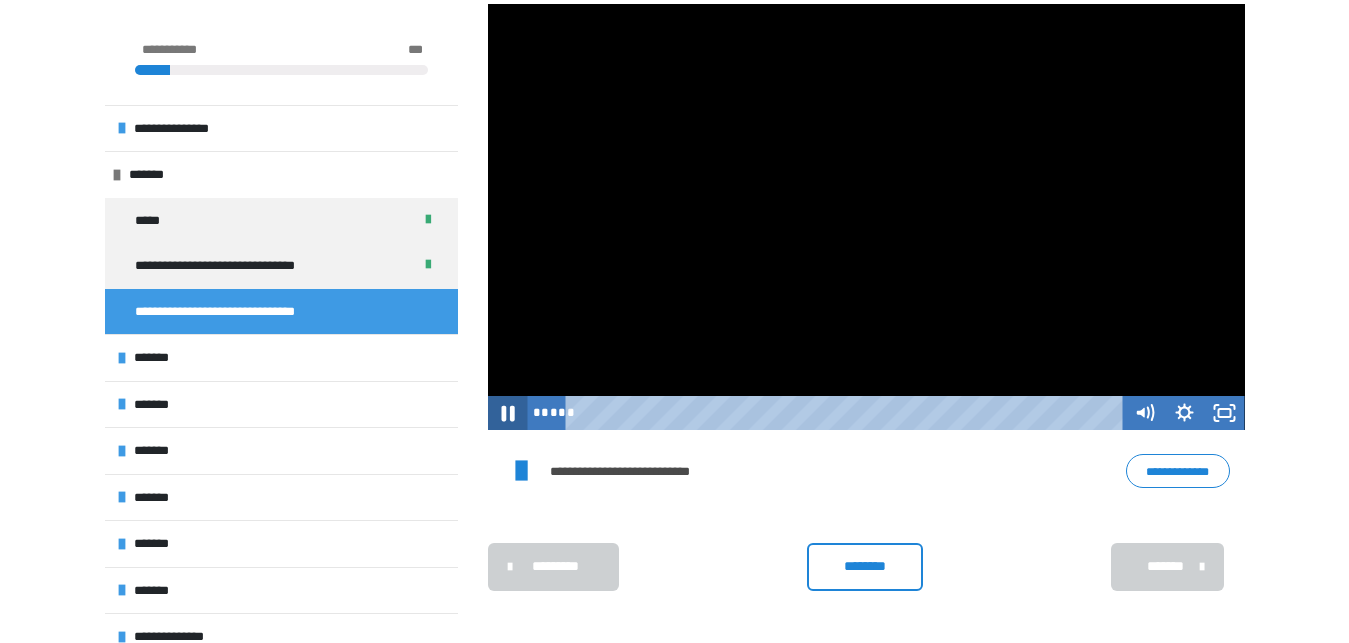 click 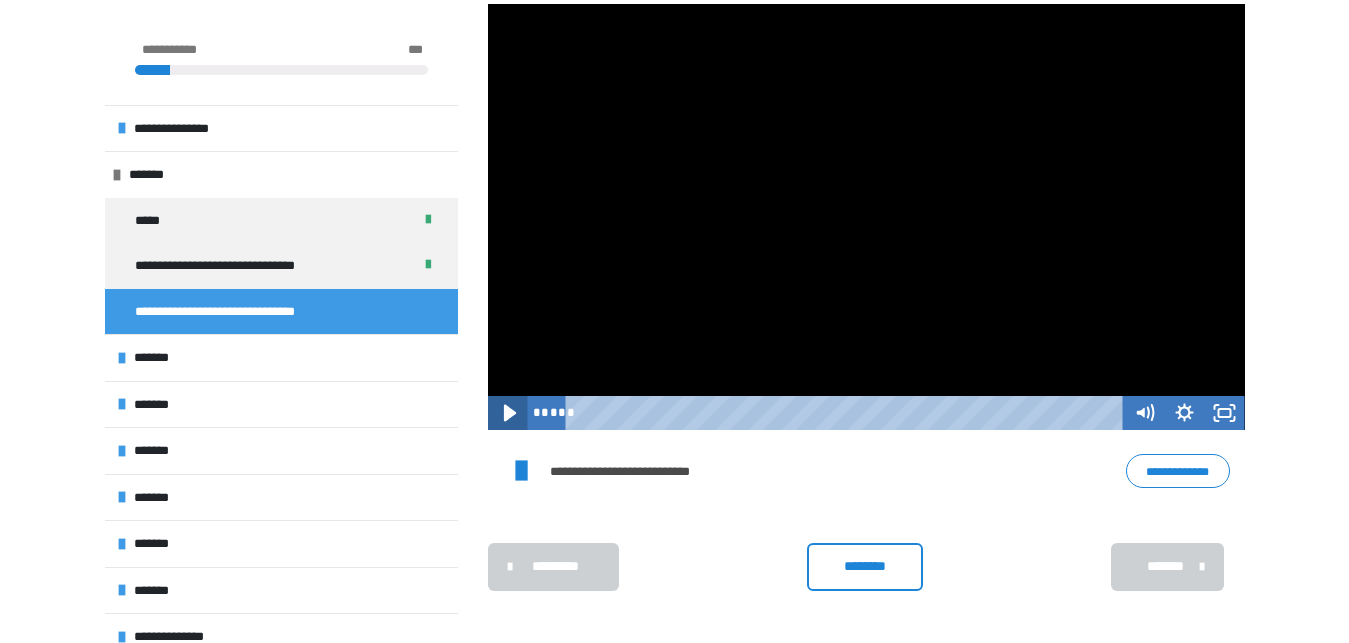 click 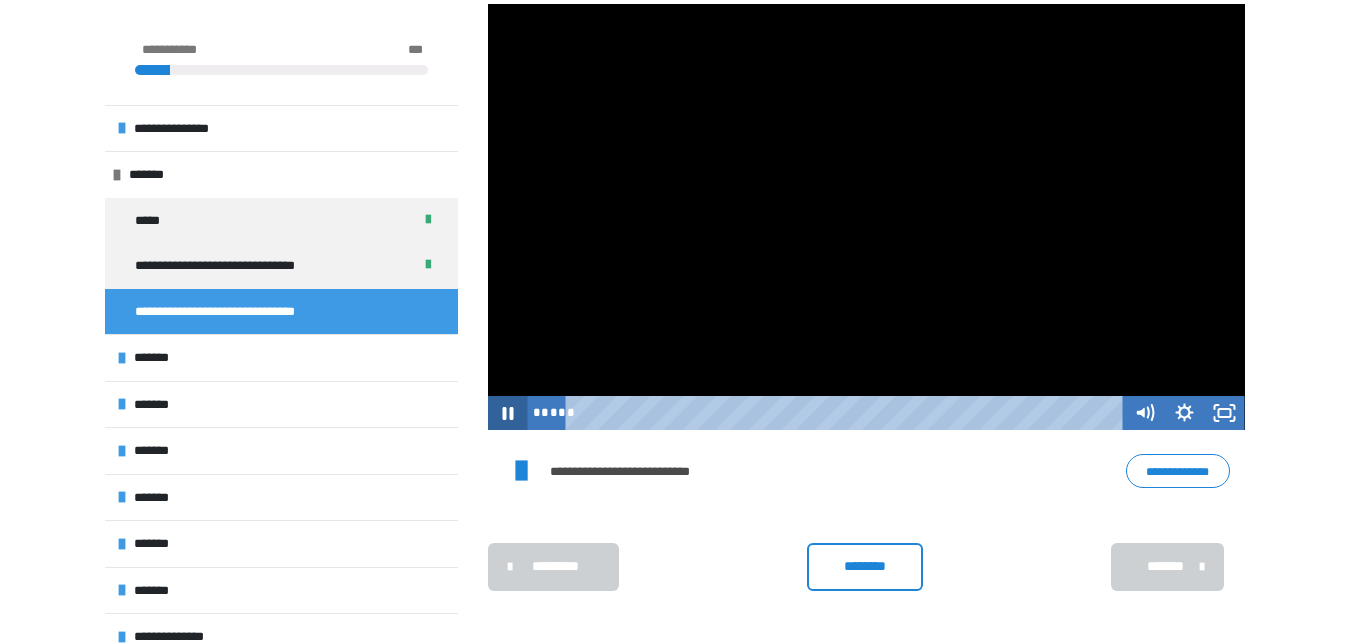click 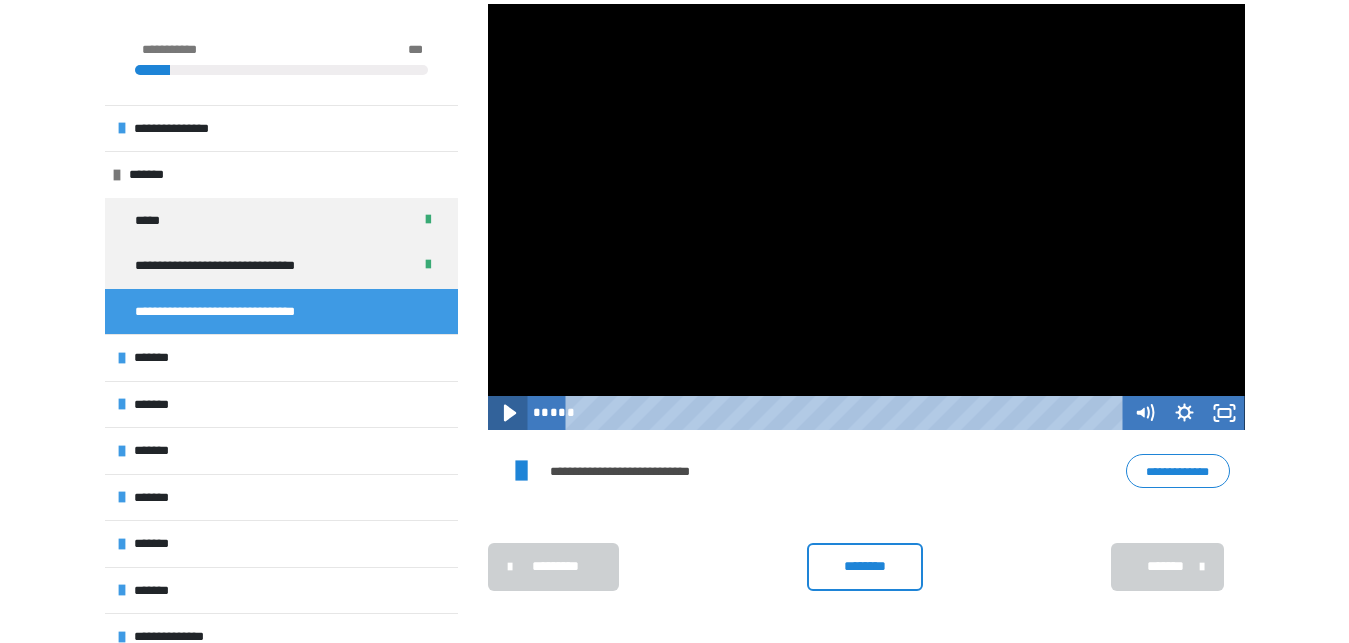 click 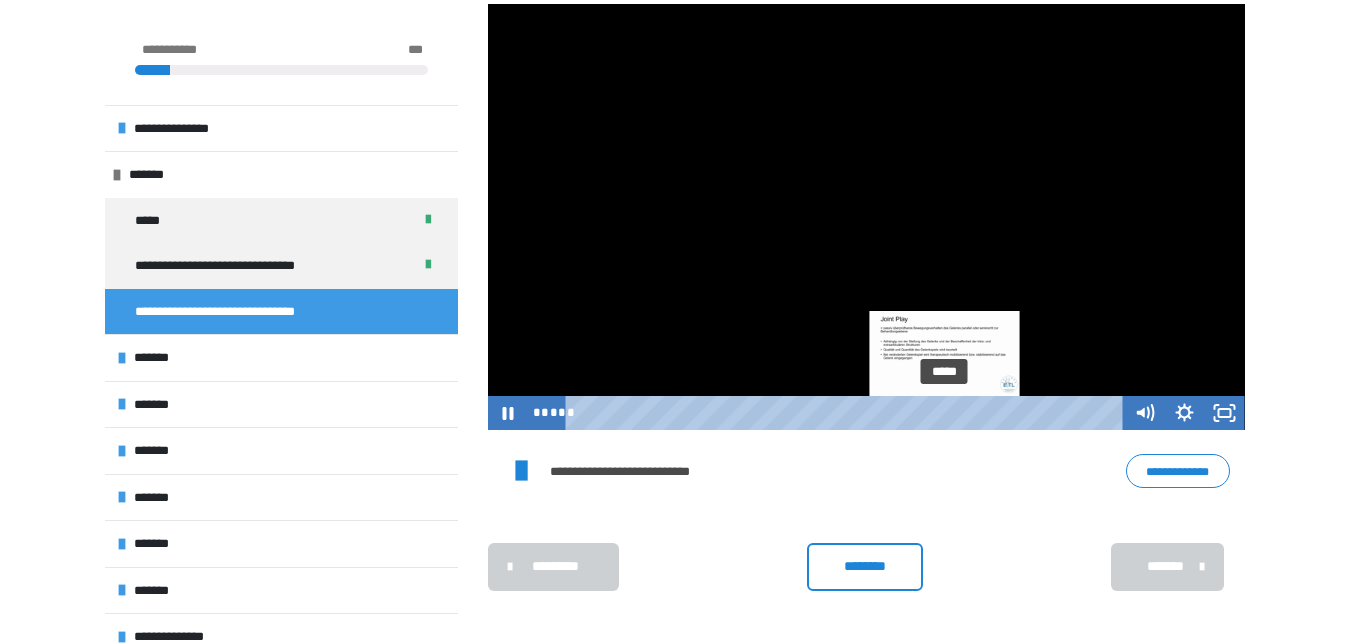 click on "*****" at bounding box center (847, 413) 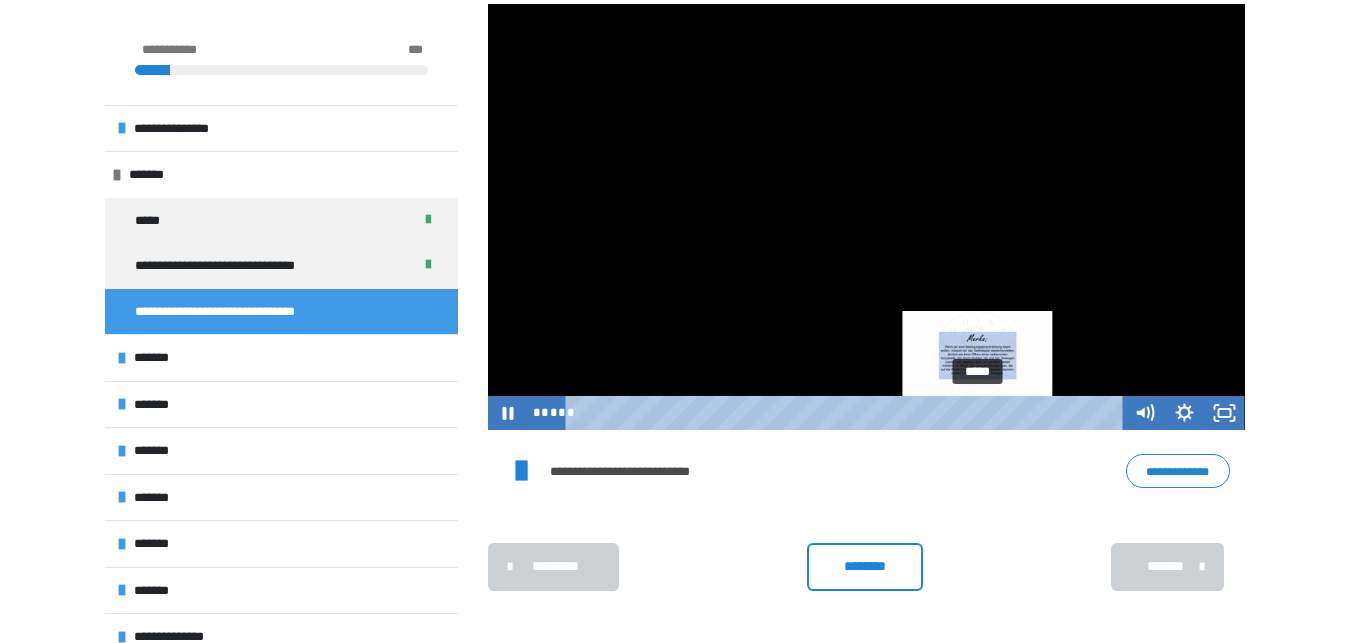 click on "*****" at bounding box center (847, 413) 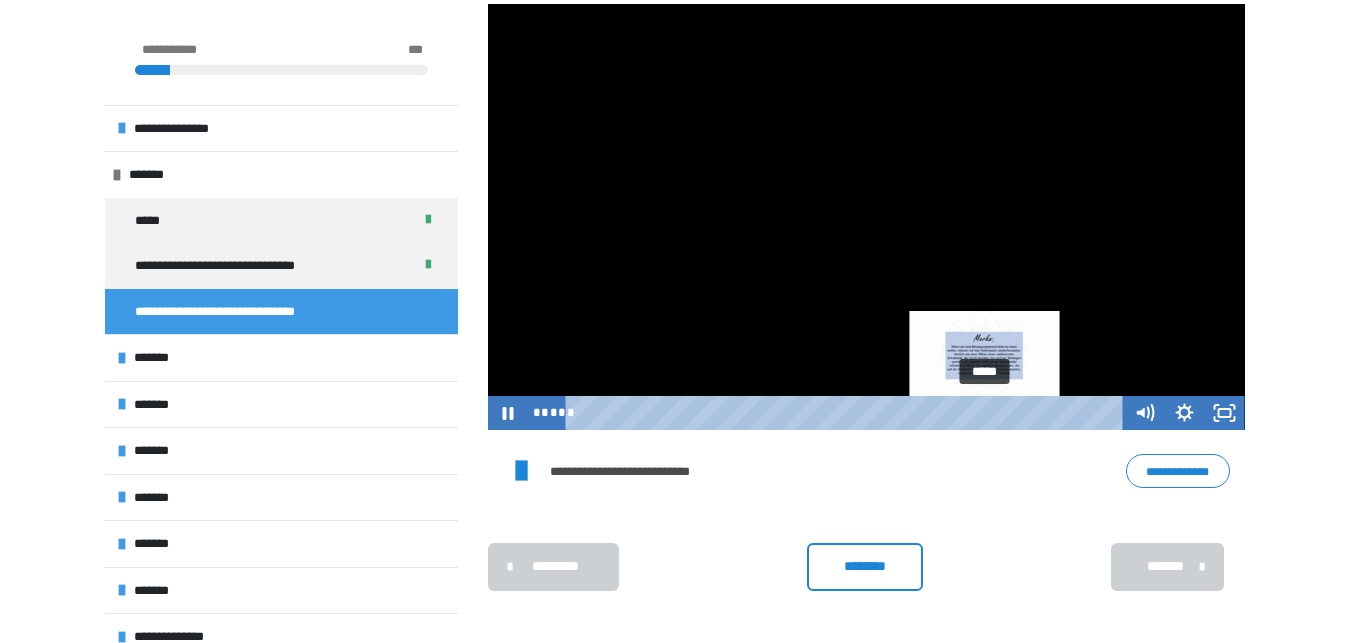 click on "*****" at bounding box center [847, 413] 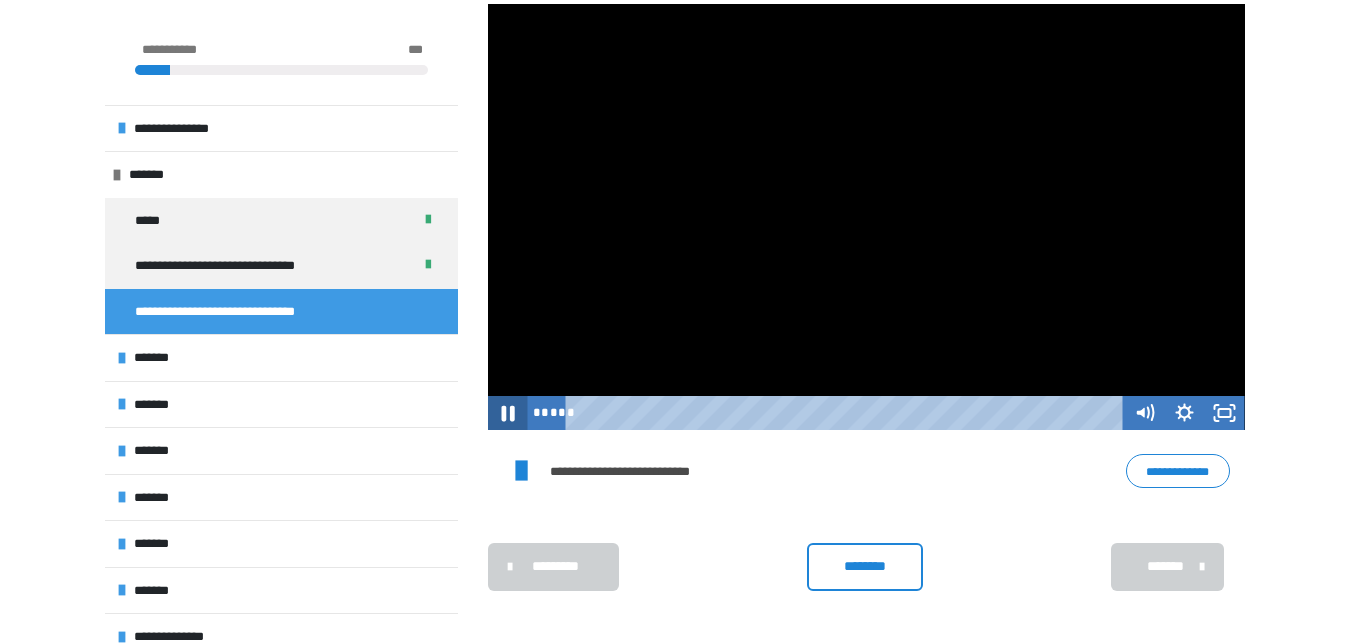 click 